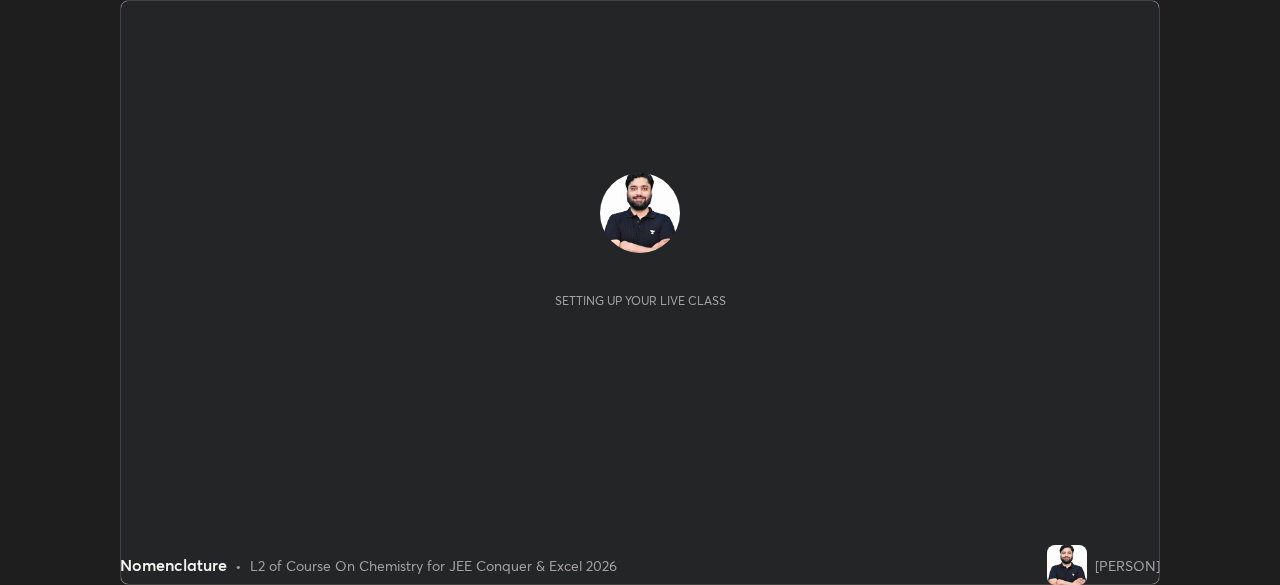 scroll, scrollTop: 0, scrollLeft: 0, axis: both 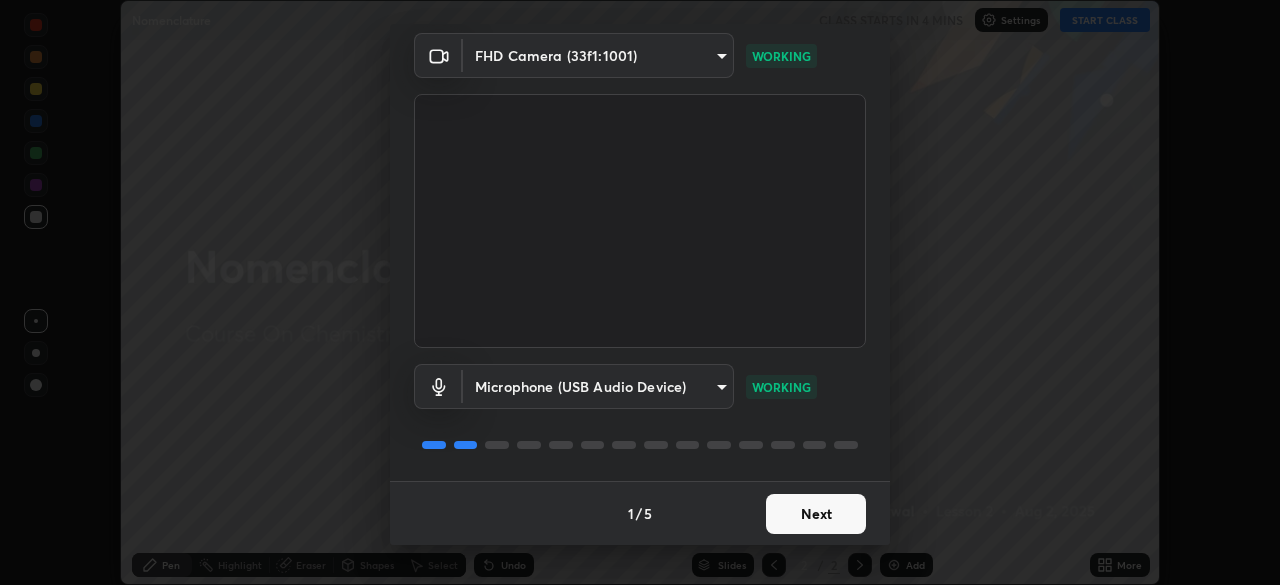 click on "Next" at bounding box center [816, 514] 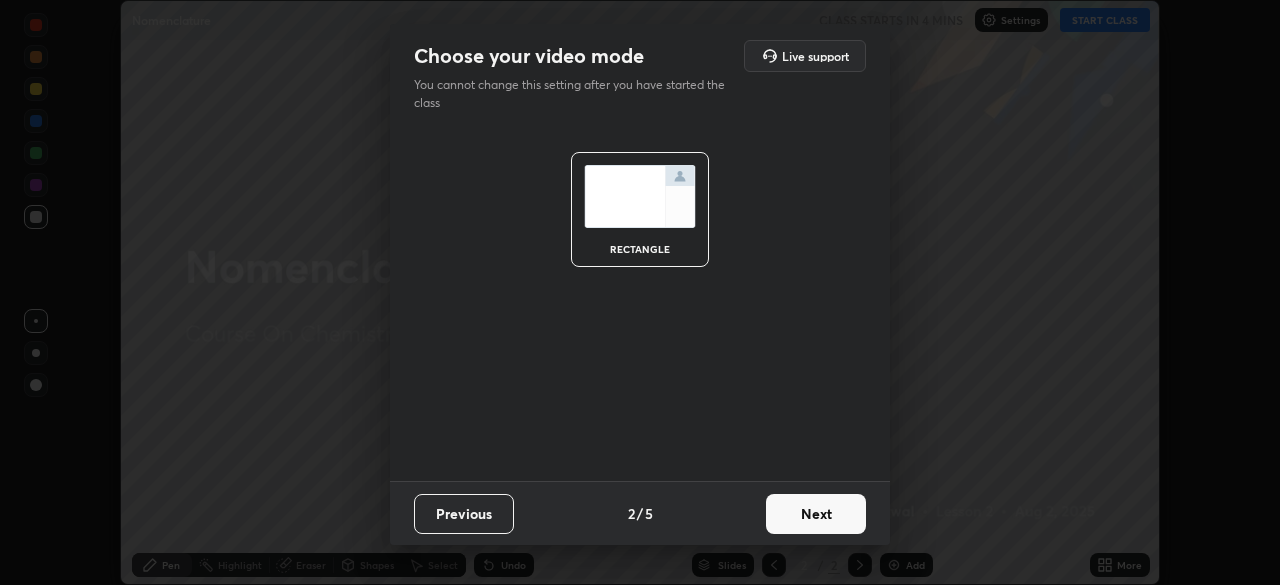 scroll, scrollTop: 0, scrollLeft: 0, axis: both 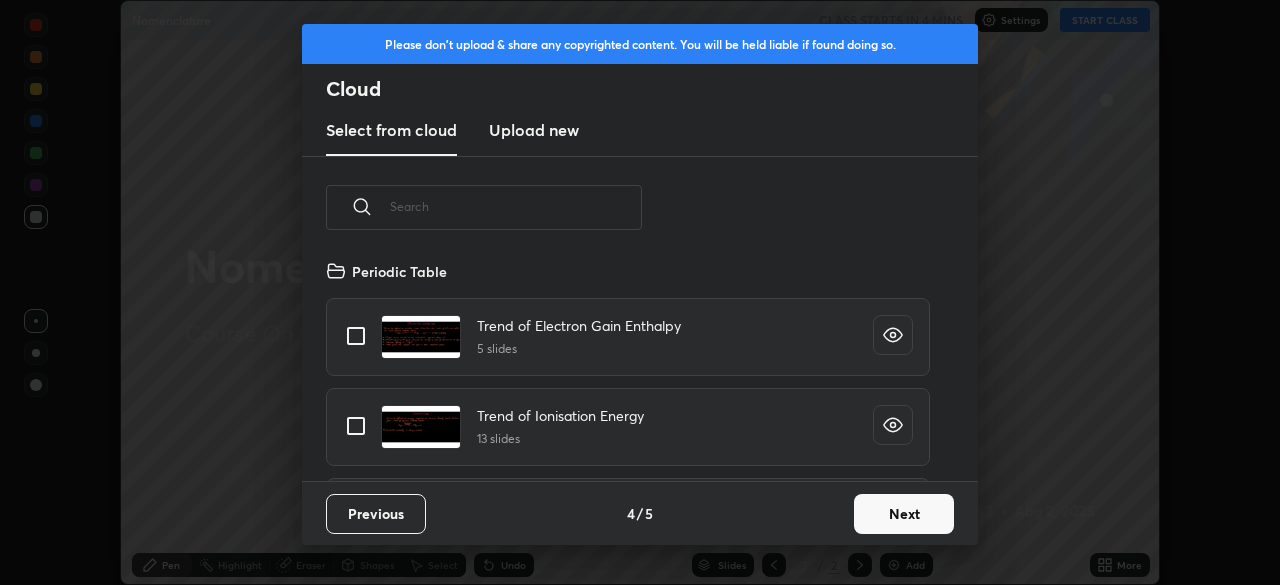 click on "Next" at bounding box center (904, 514) 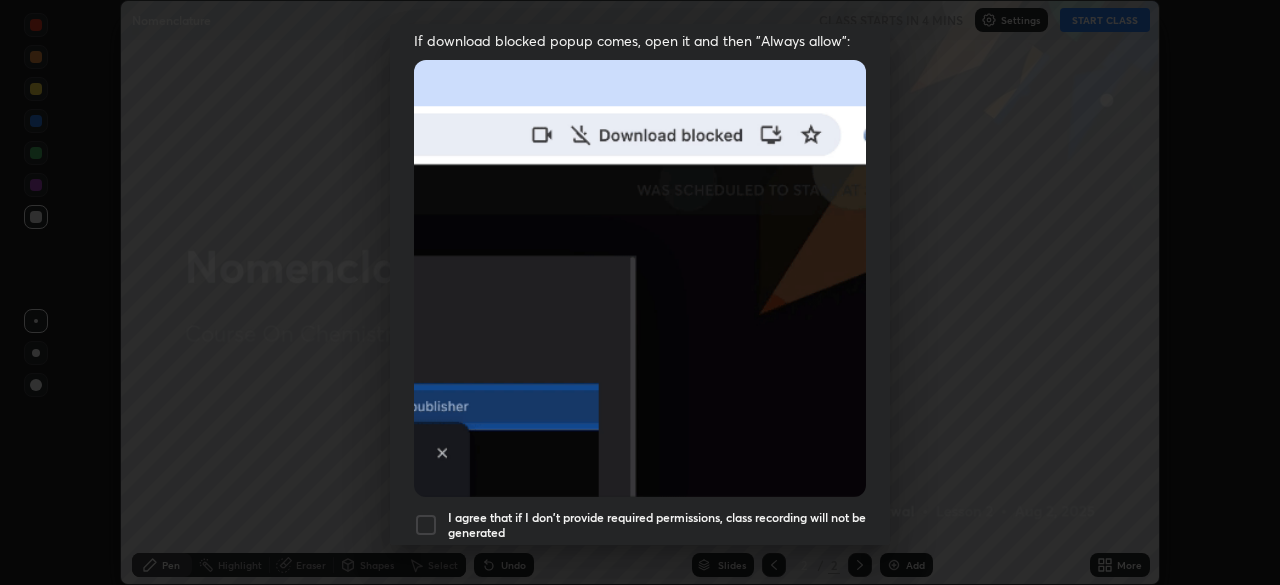 click on "I agree that if I don't provide required permissions, class recording will not be generated" at bounding box center (657, 525) 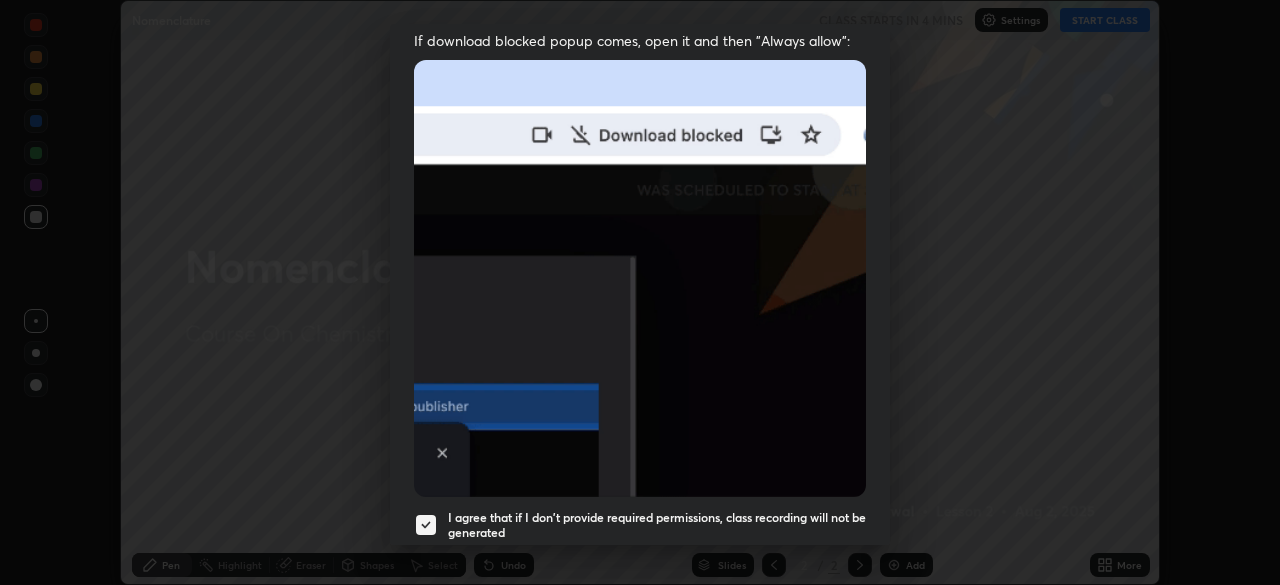 scroll, scrollTop: 479, scrollLeft: 0, axis: vertical 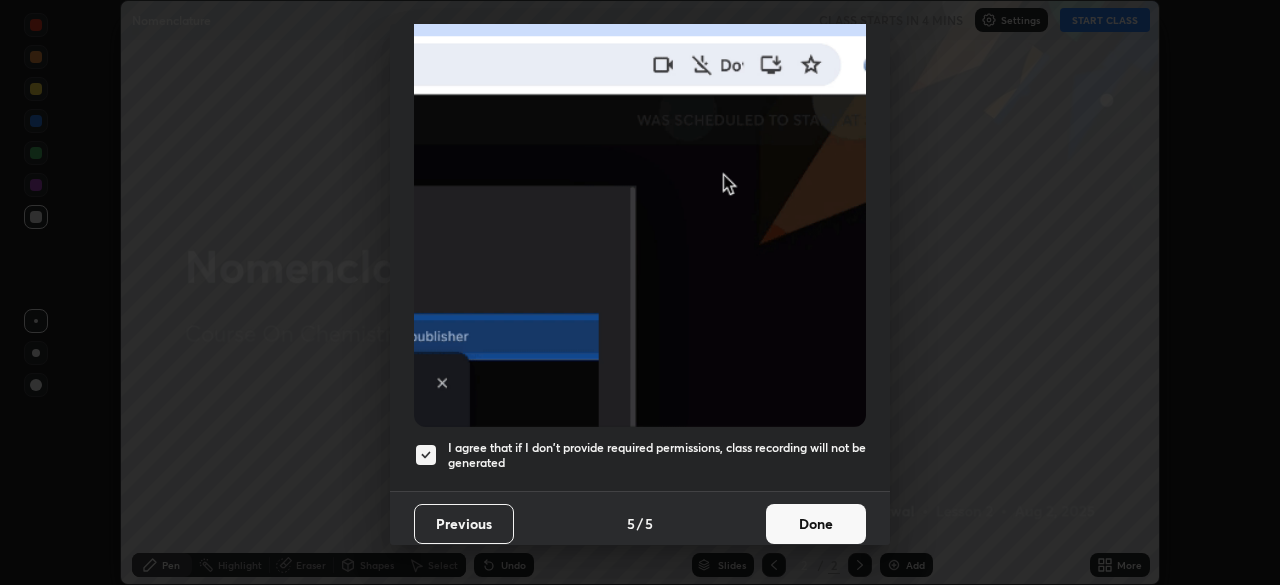 click on "Done" at bounding box center (816, 524) 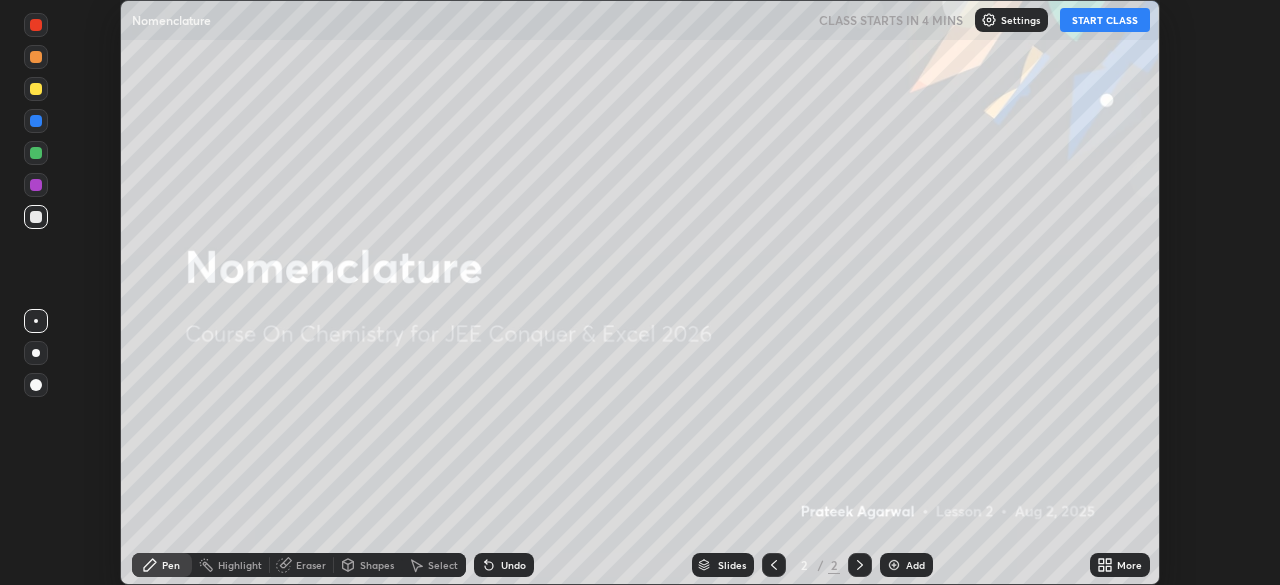 click on "START CLASS" at bounding box center [1105, 20] 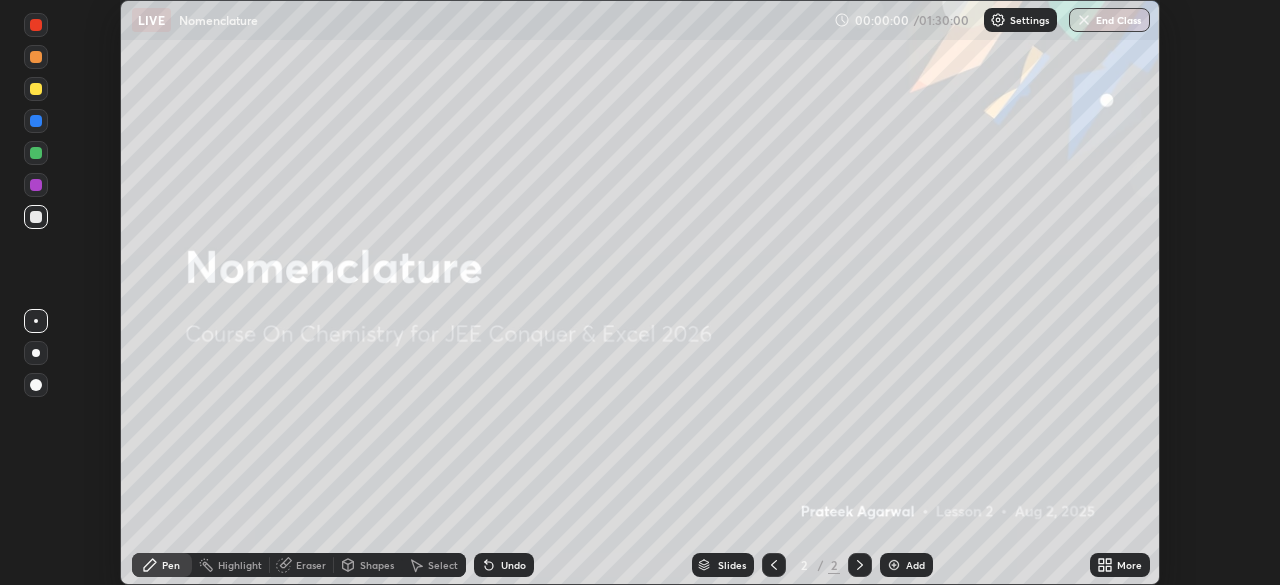 click 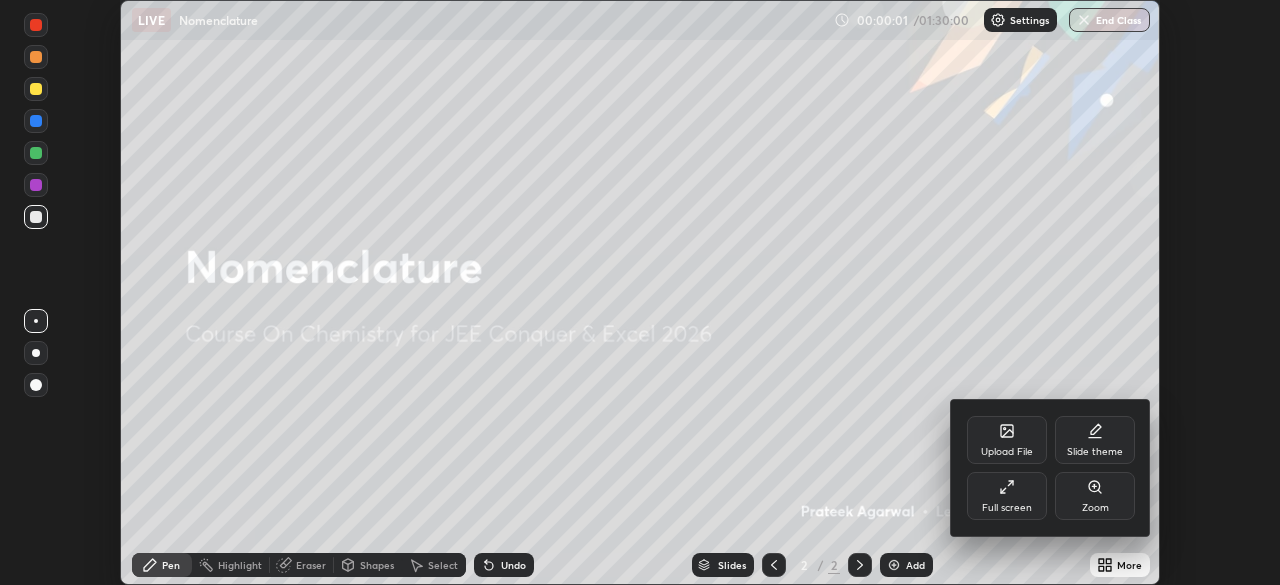click on "Upload File" at bounding box center (1007, 440) 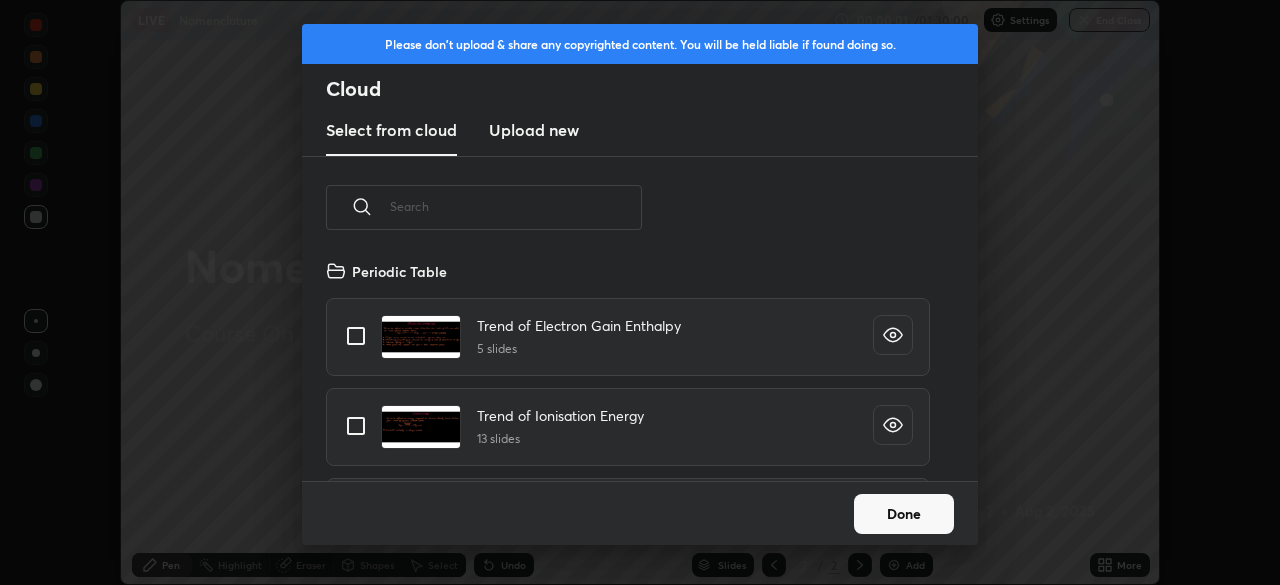 scroll, scrollTop: 7, scrollLeft: 11, axis: both 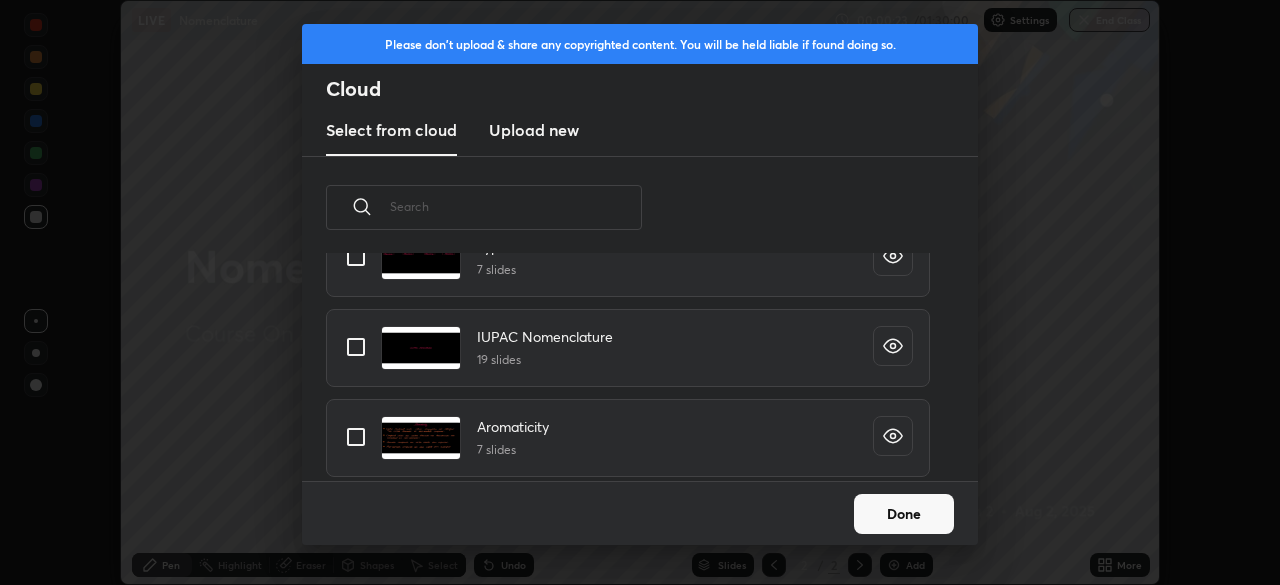 click at bounding box center (356, 347) 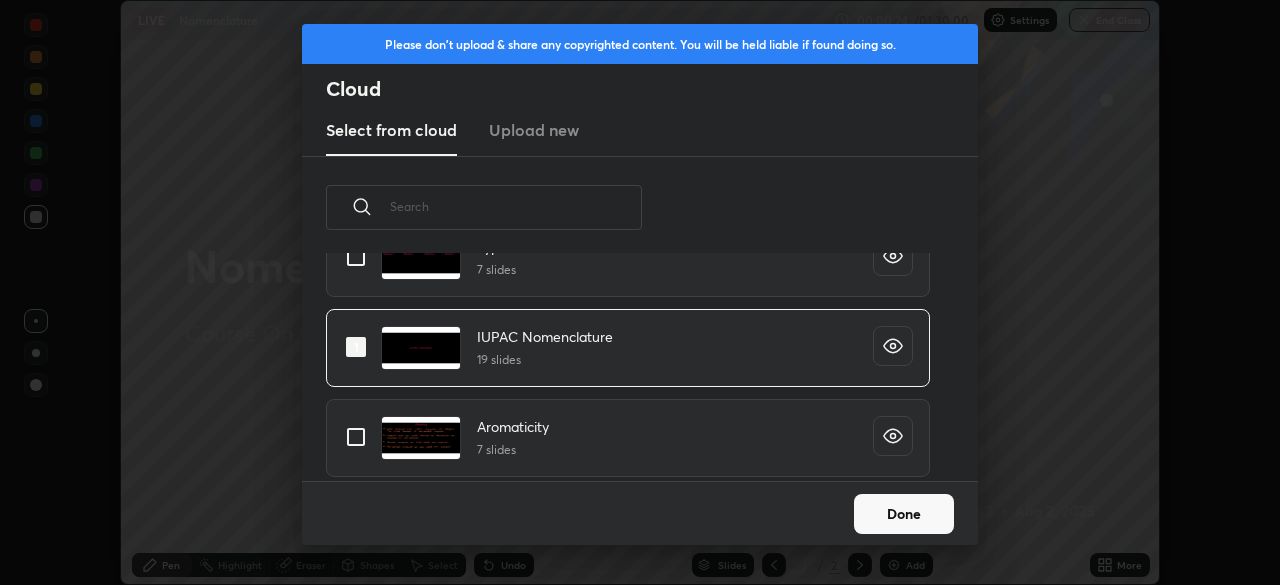 click on "Done" at bounding box center (904, 514) 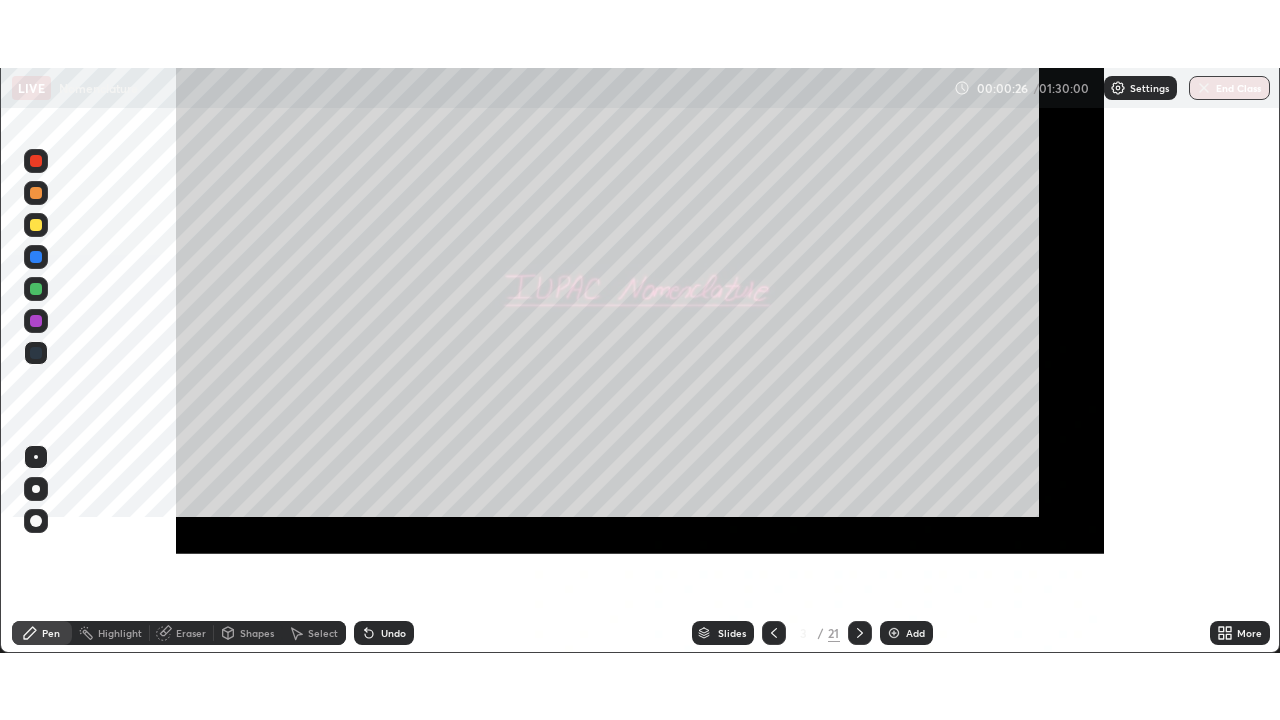 scroll, scrollTop: 99280, scrollLeft: 98720, axis: both 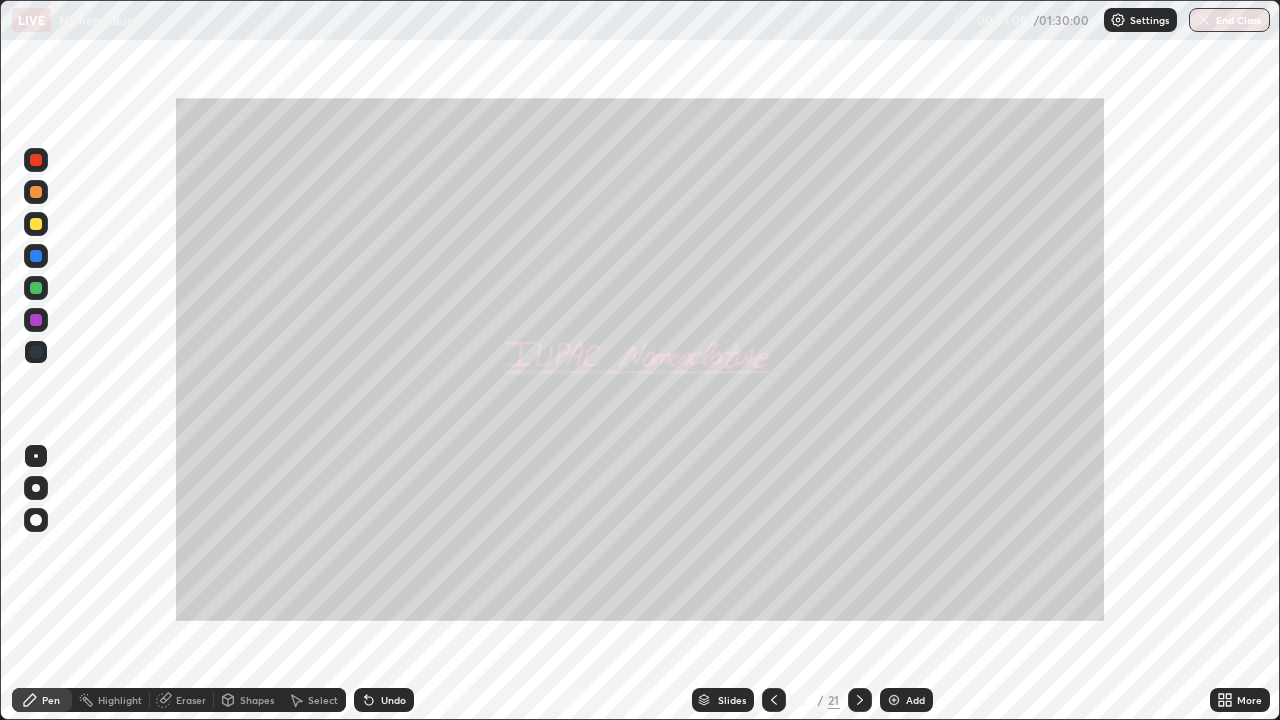 click 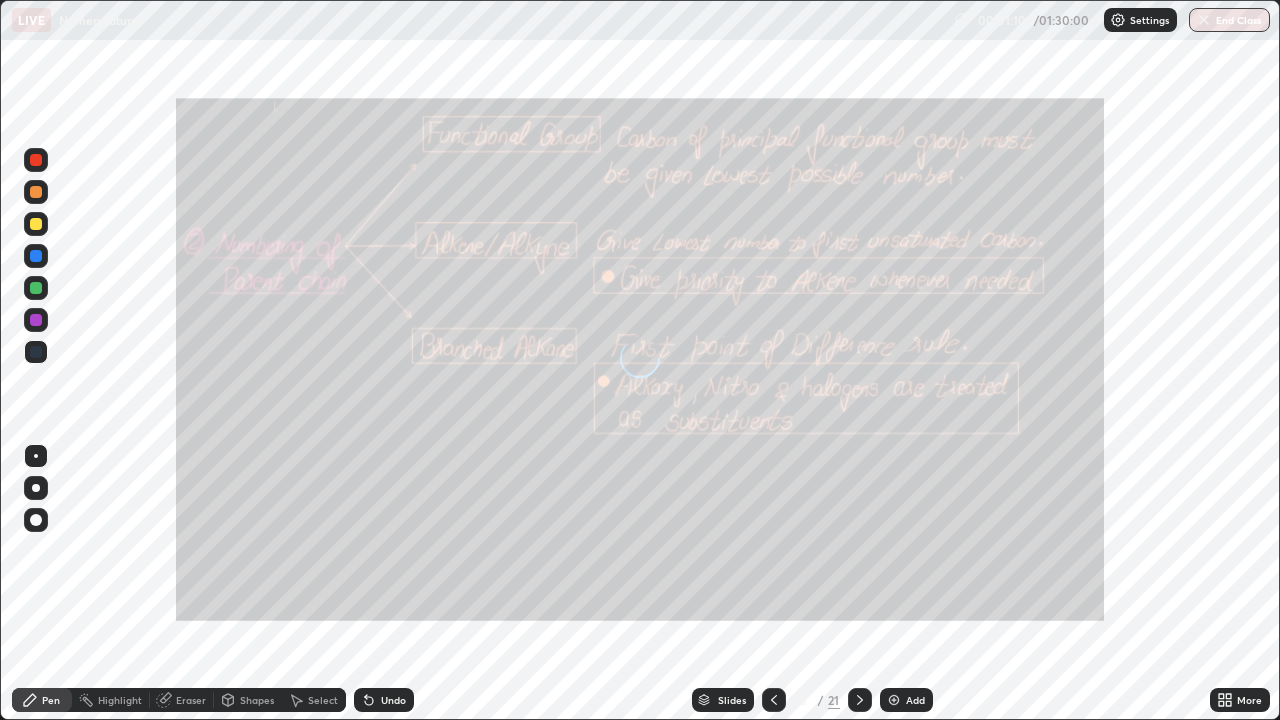 click 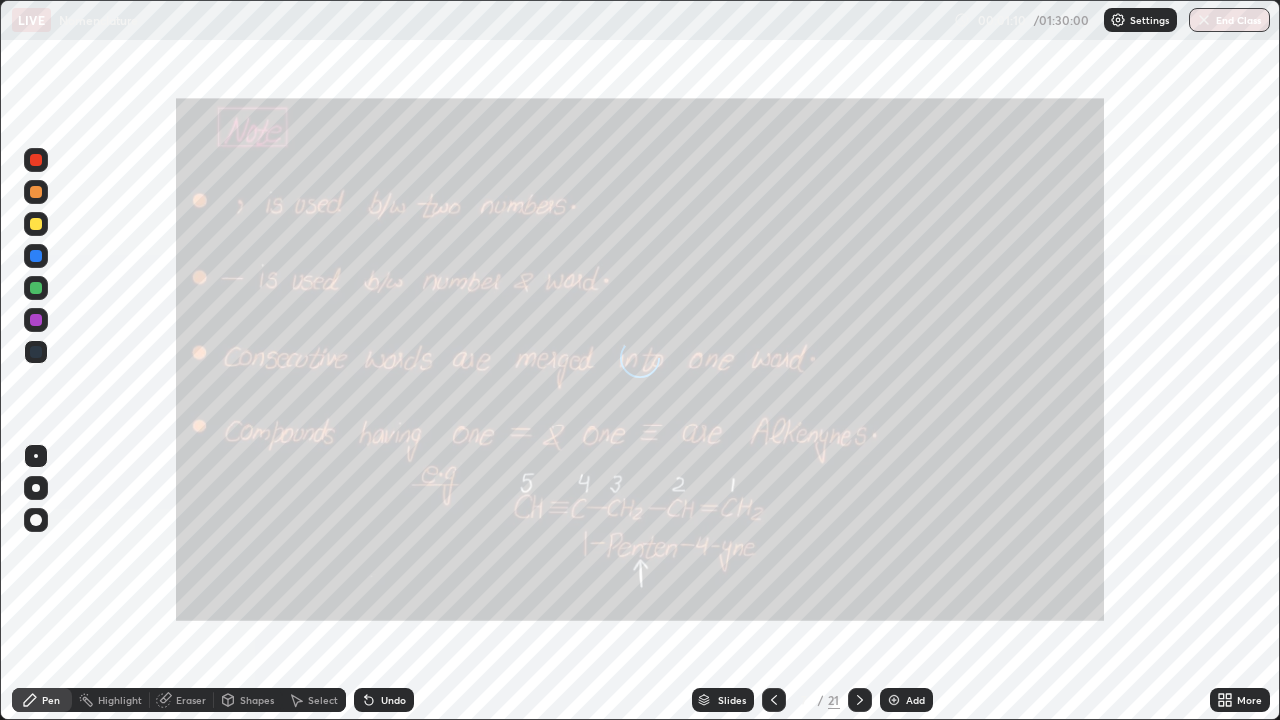 click at bounding box center [860, 700] 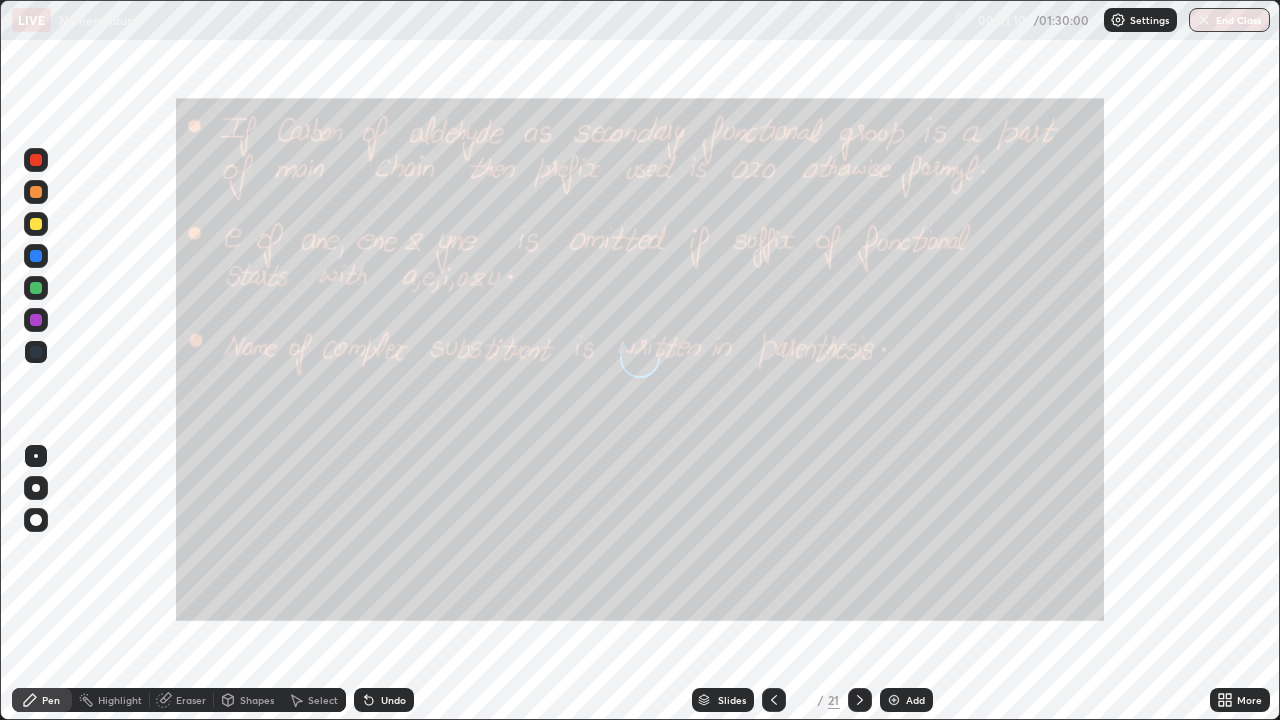 click at bounding box center [860, 700] 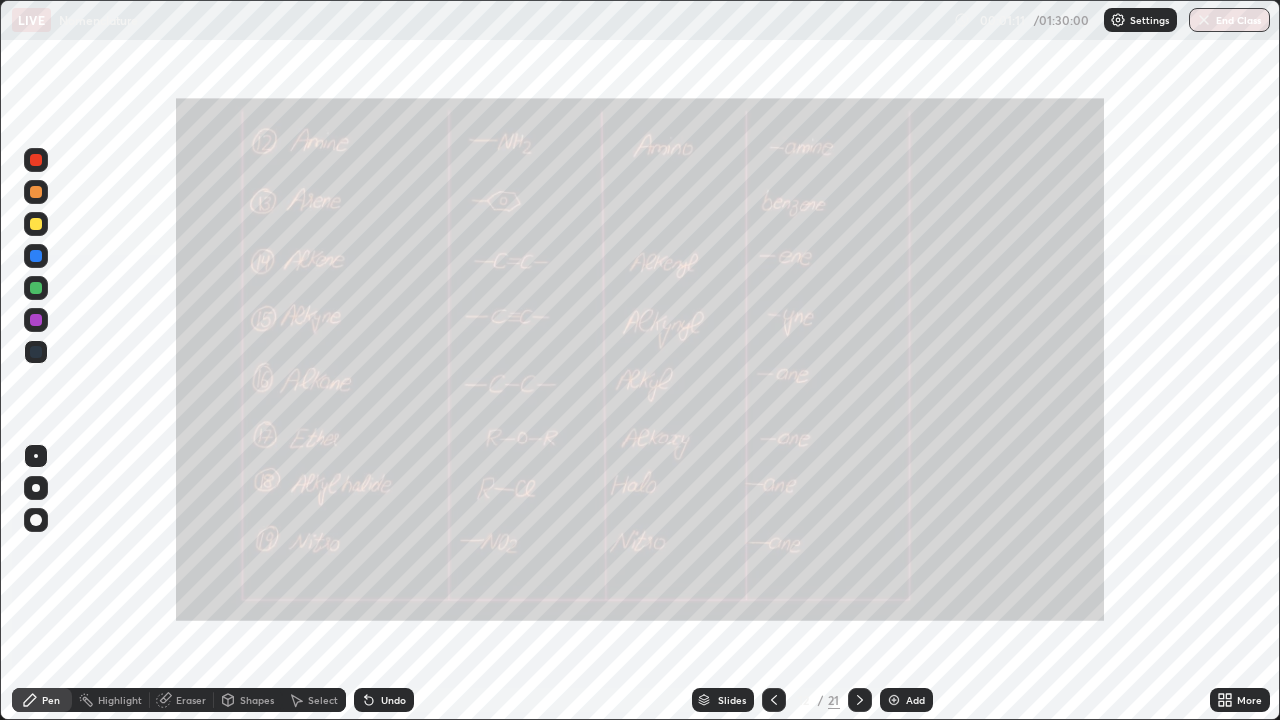 click 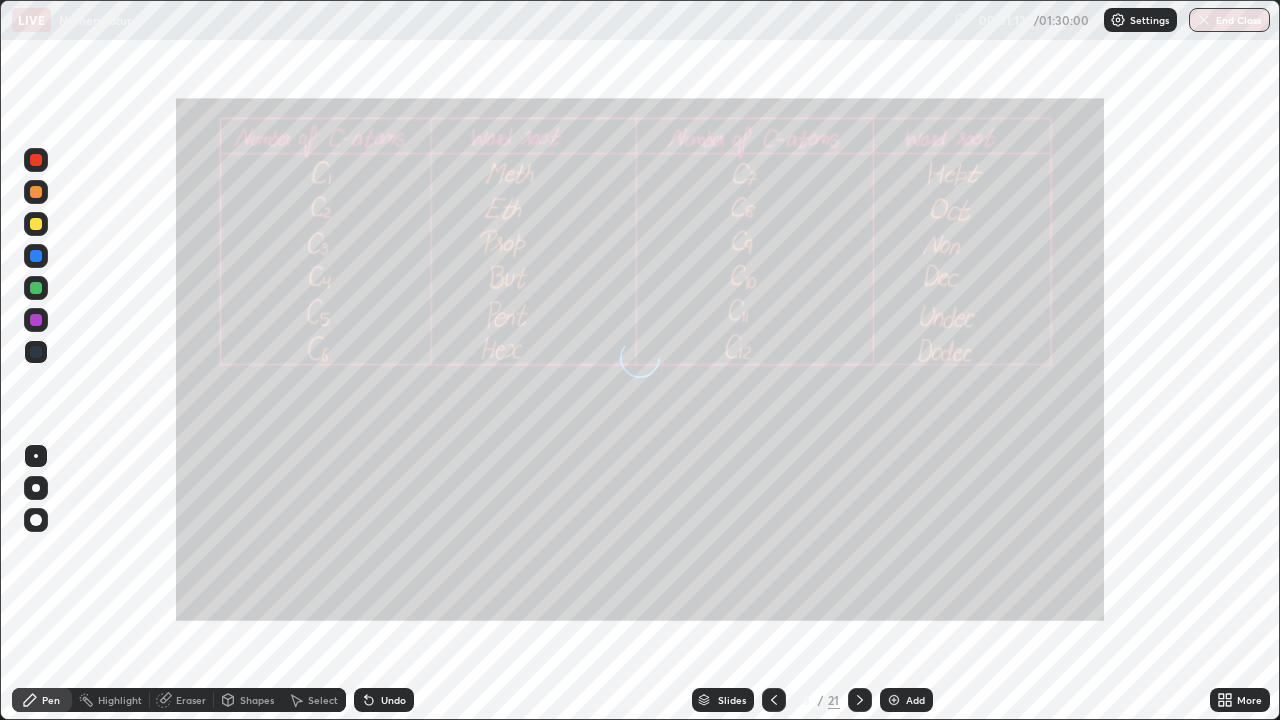 click 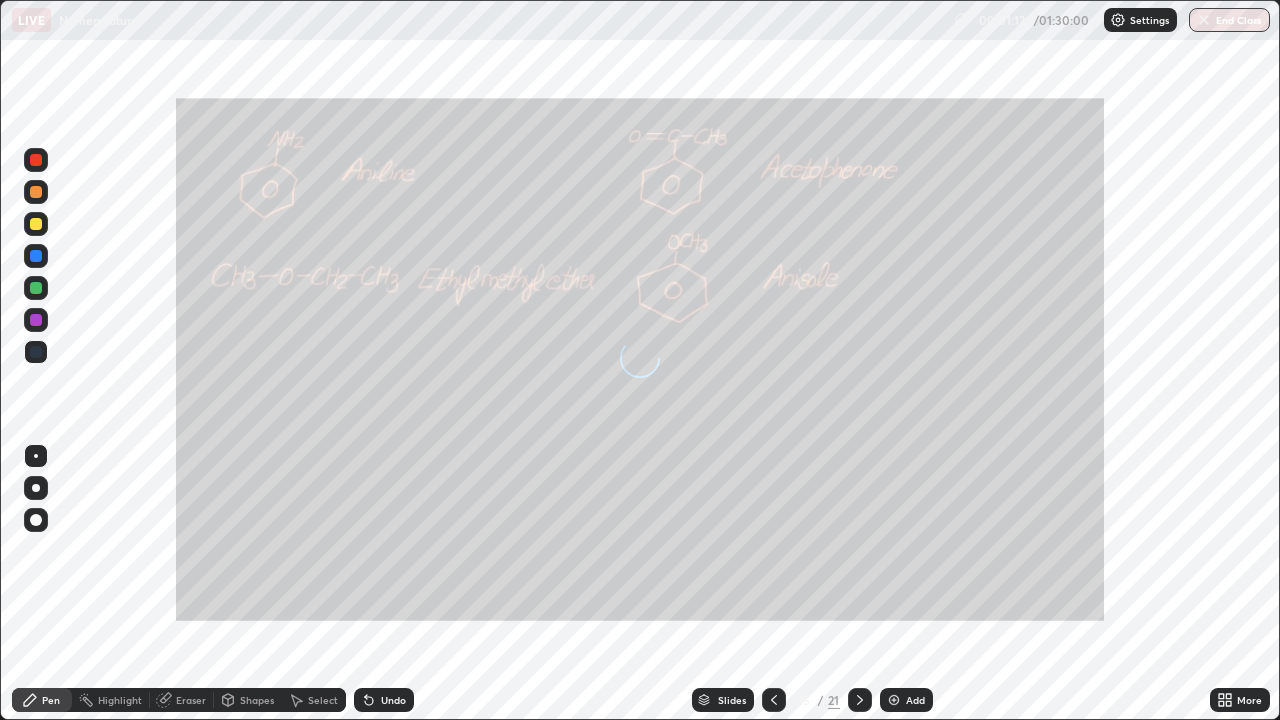 click 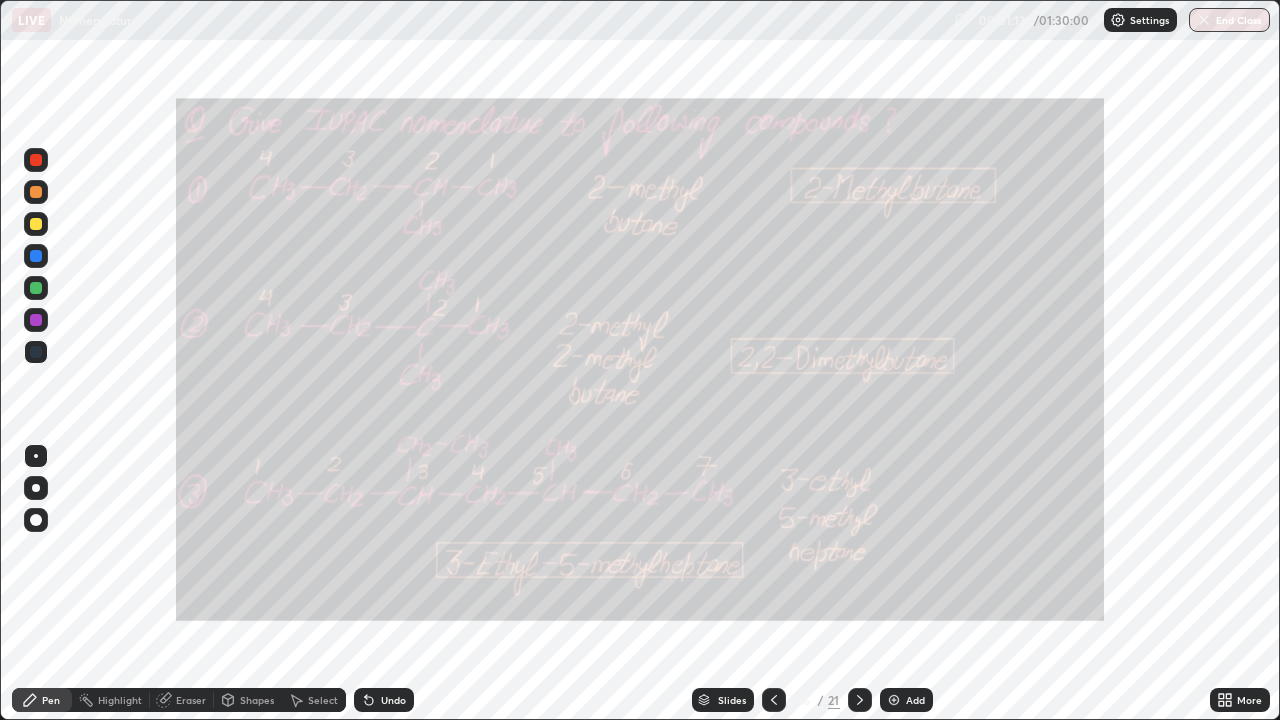 click 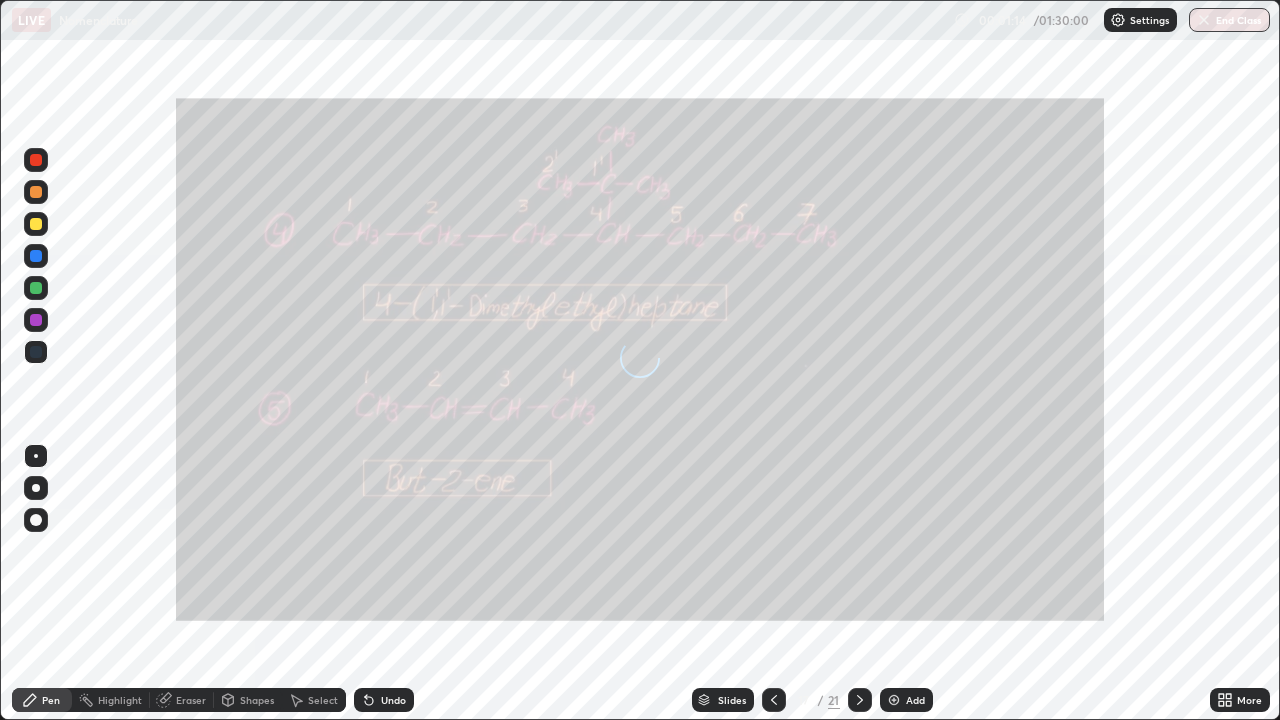 click 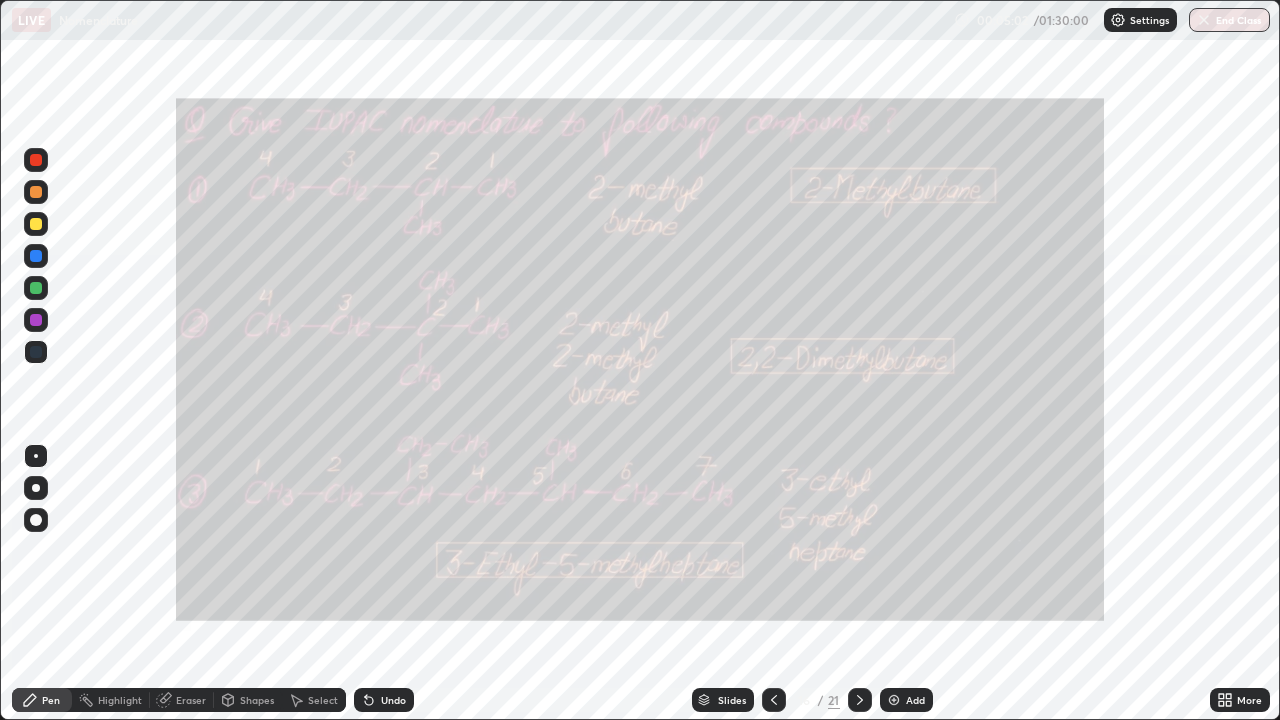 click at bounding box center [36, 160] 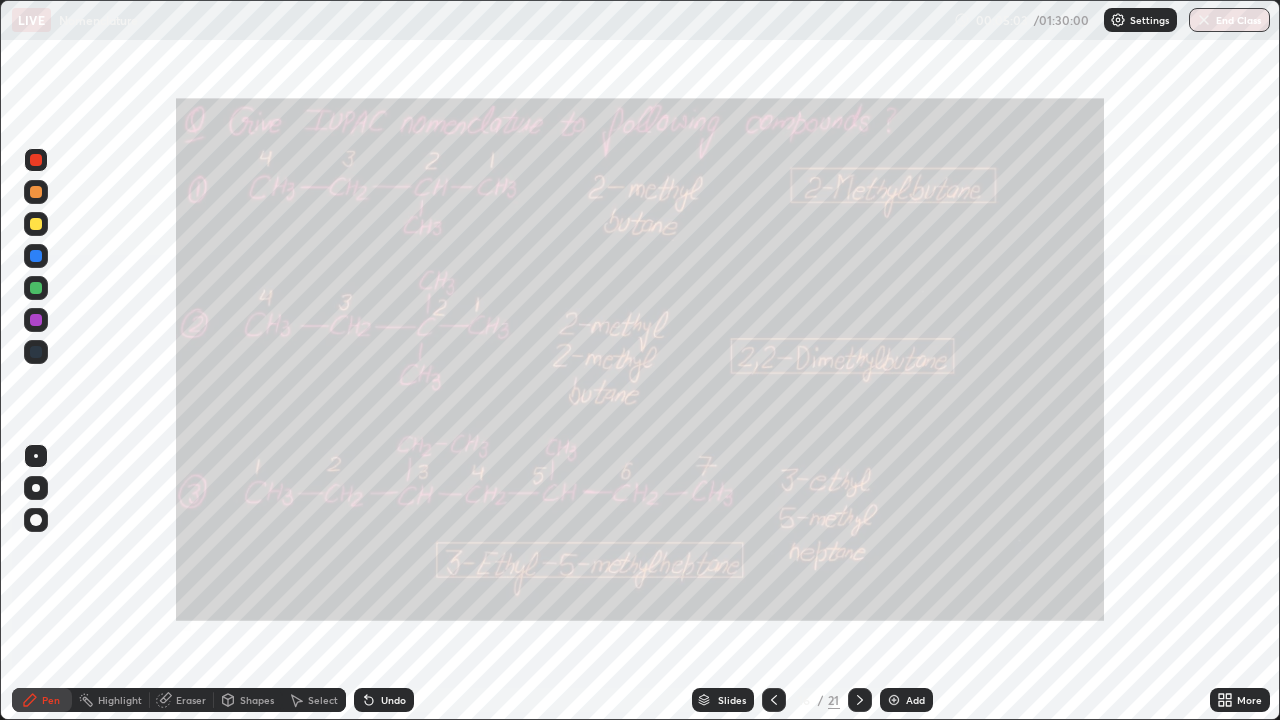 click on "Highlight" at bounding box center (120, 700) 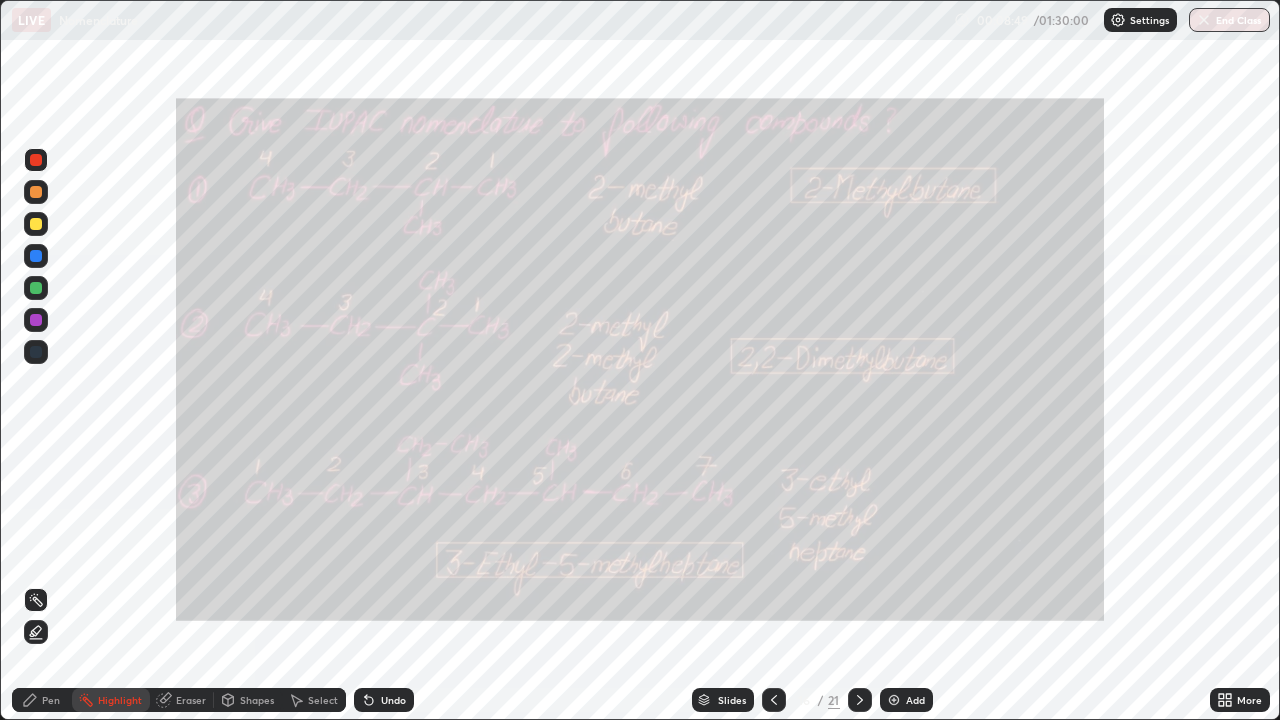click at bounding box center (860, 700) 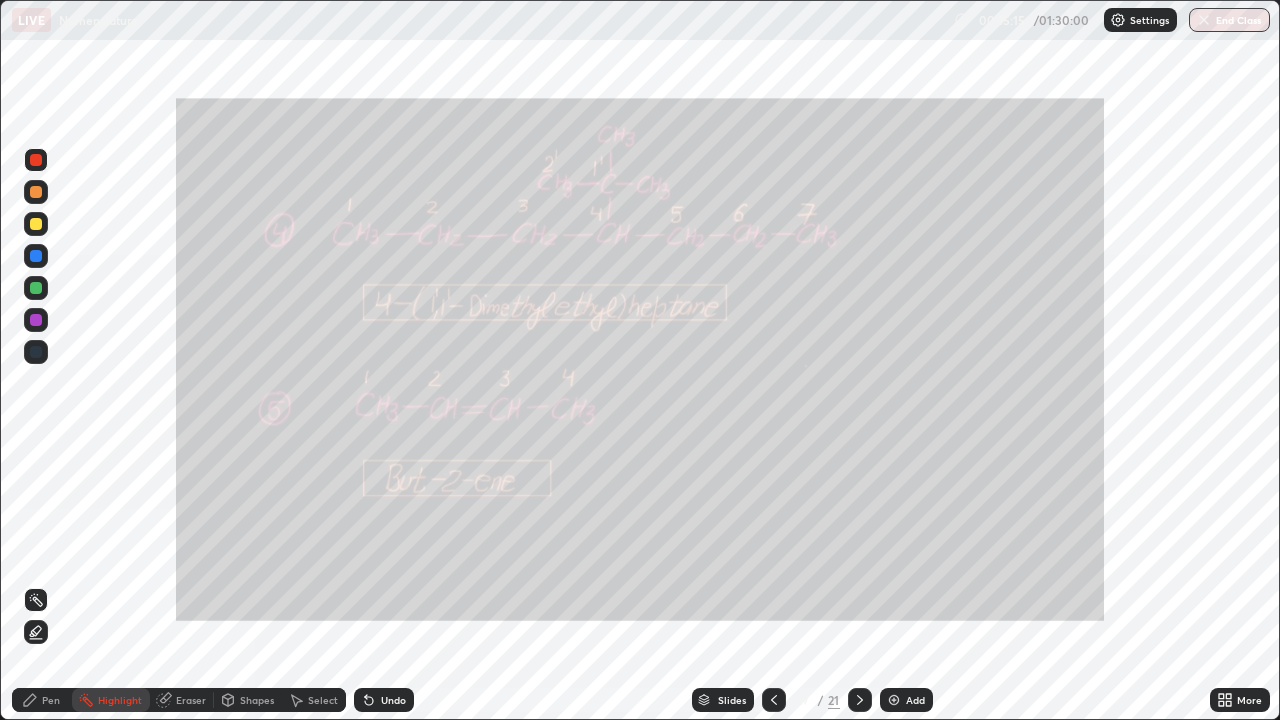 click 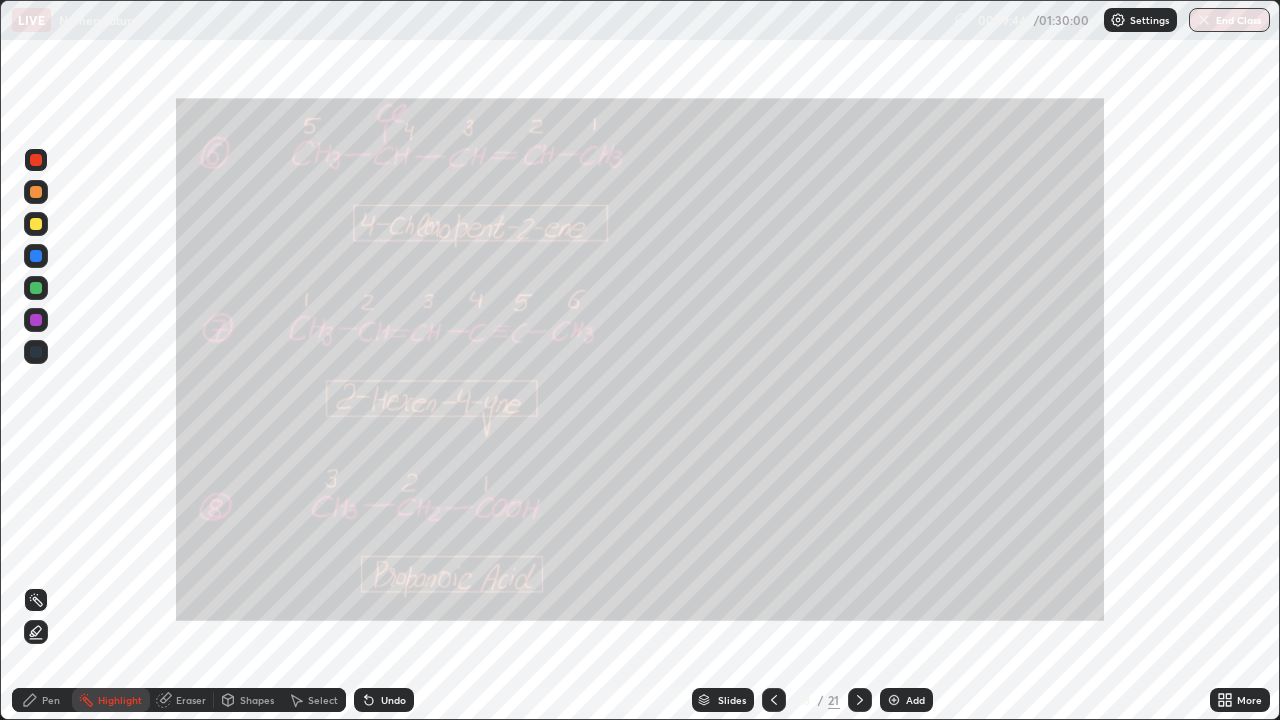 click 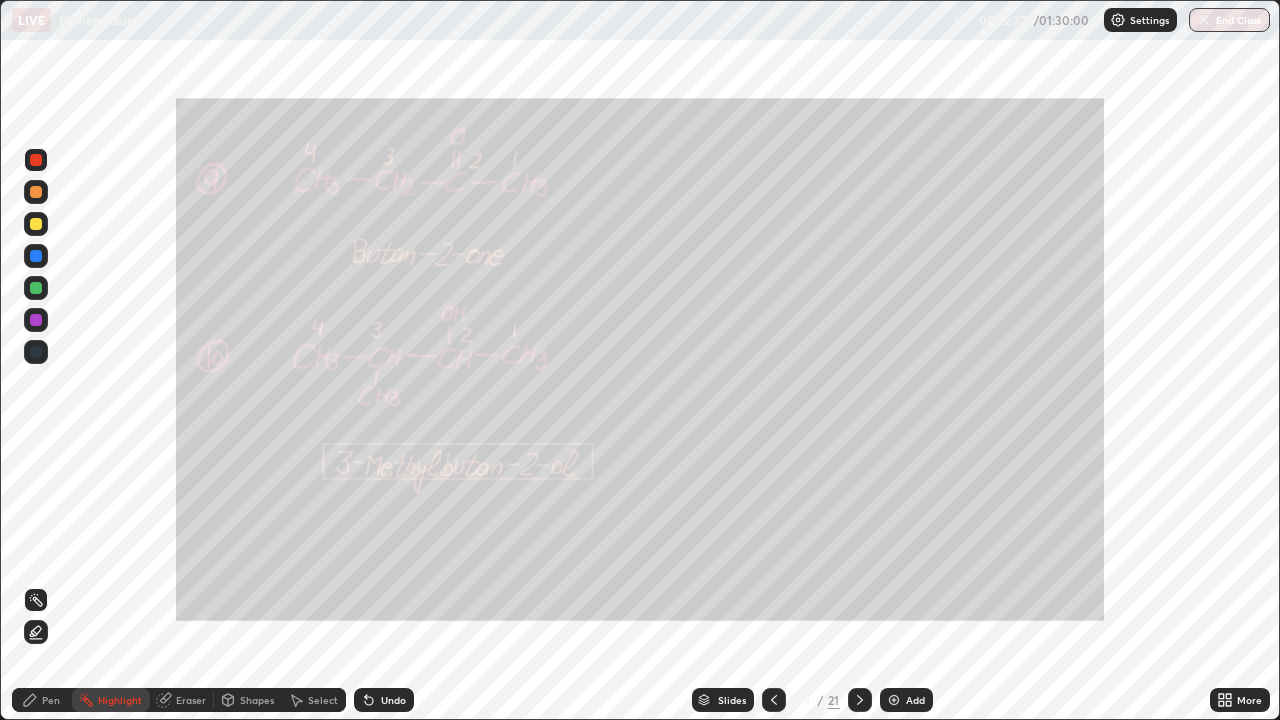 click 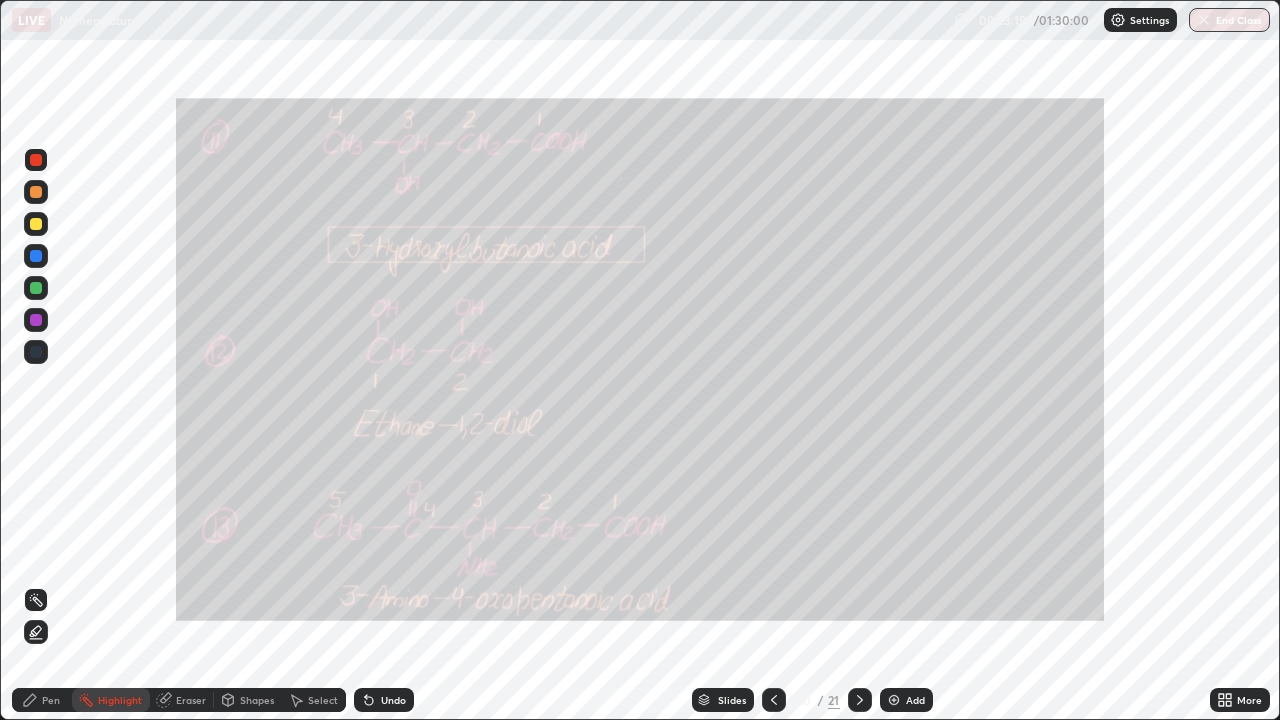 click 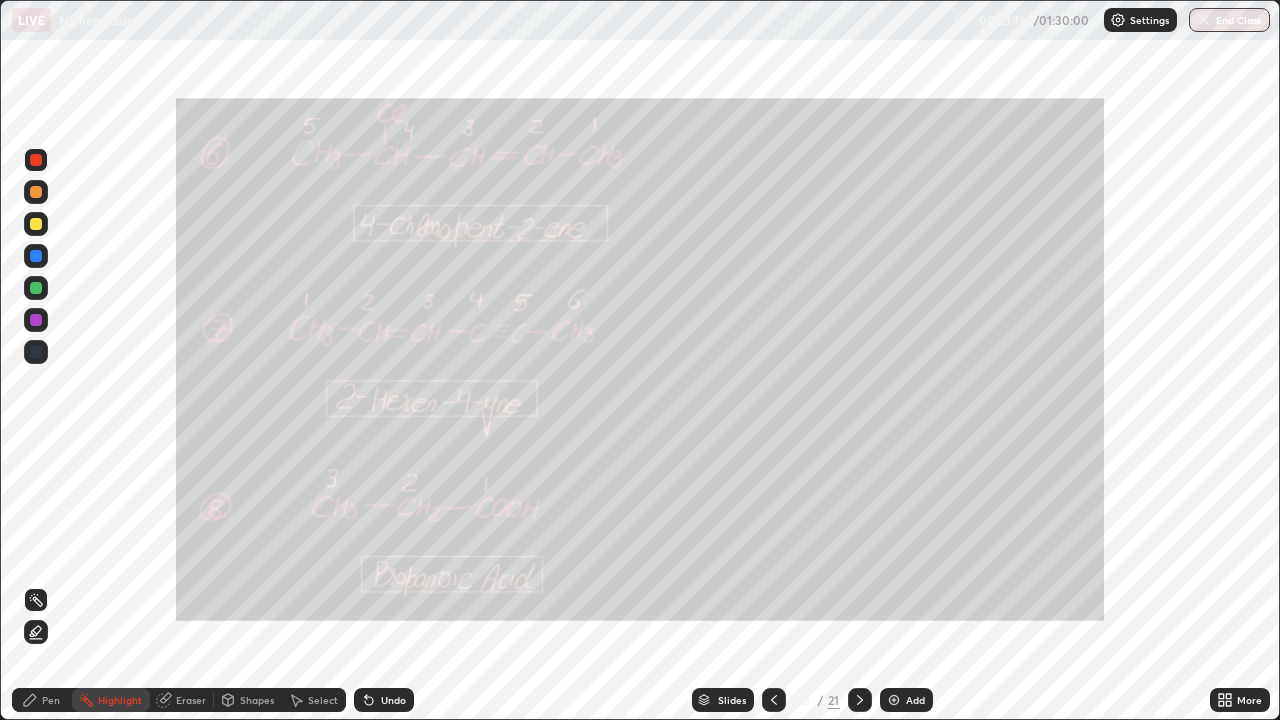click 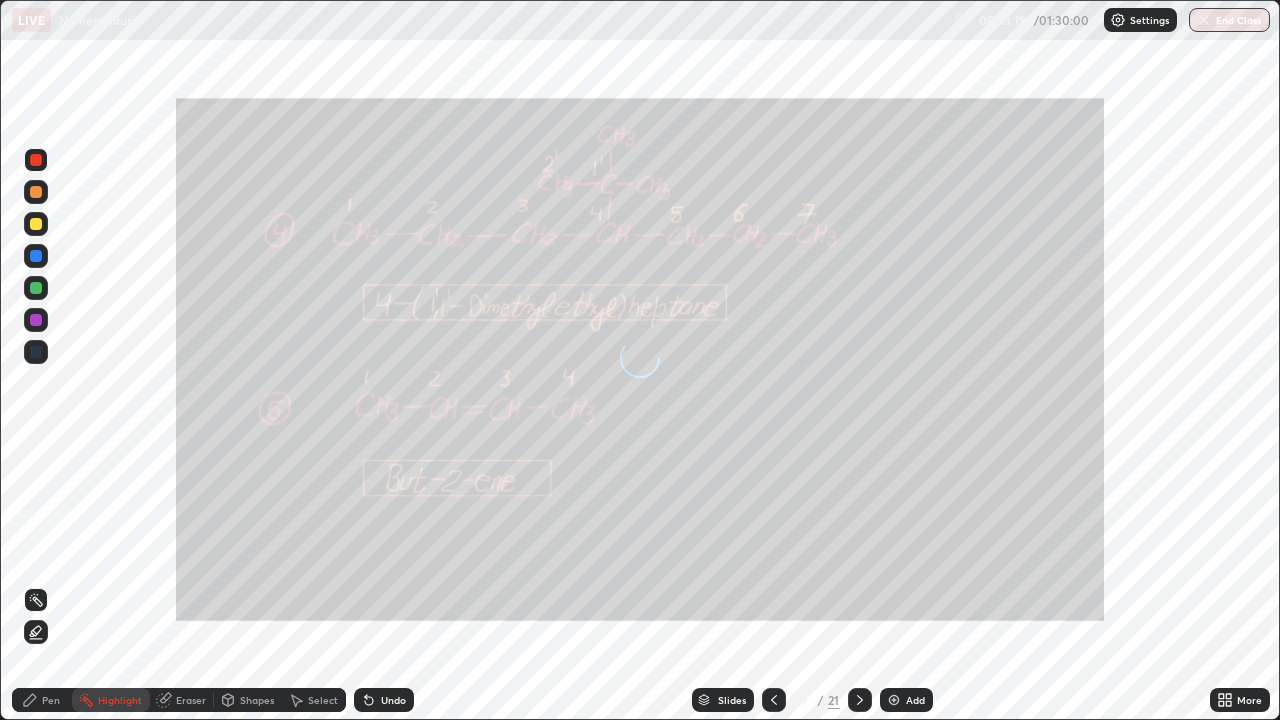 click 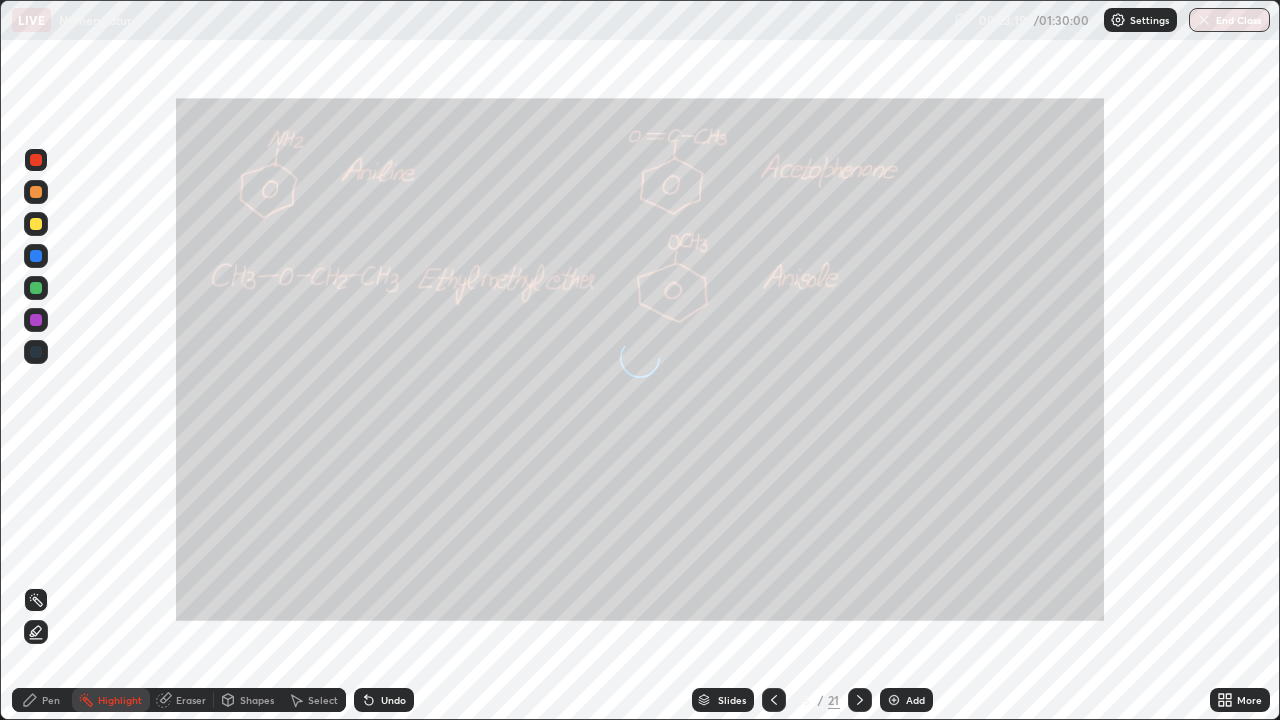 click 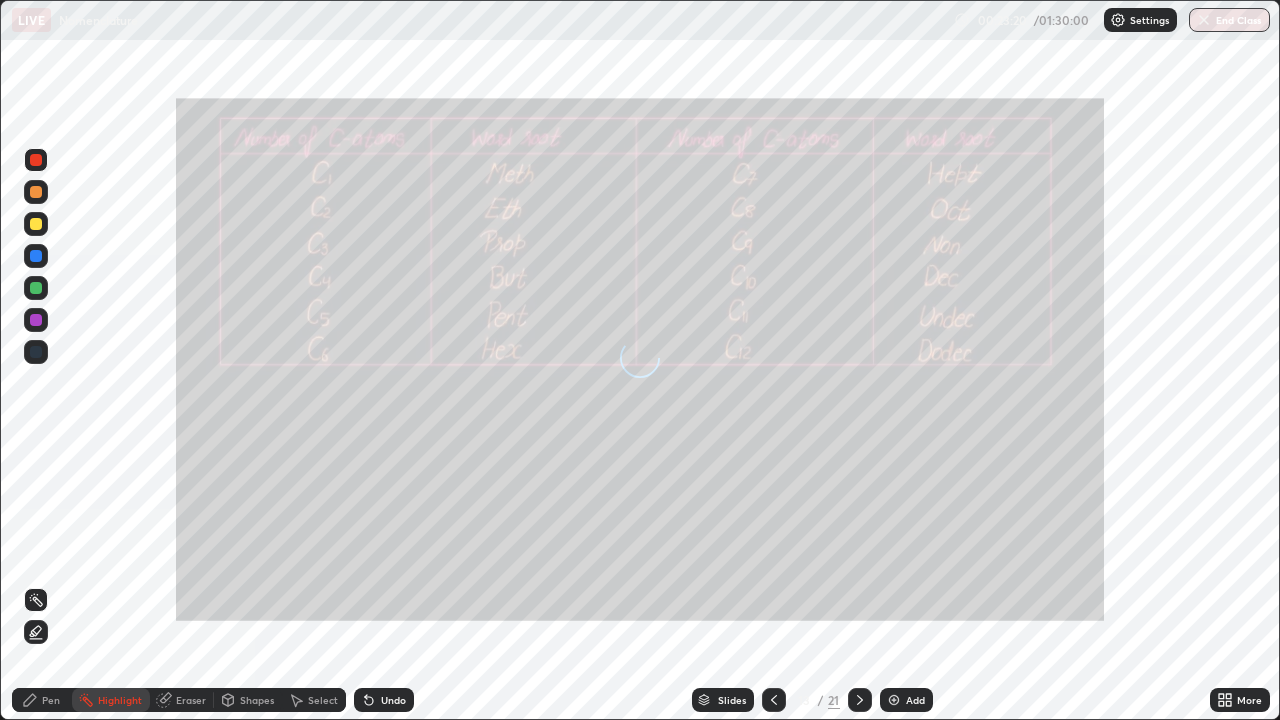 click 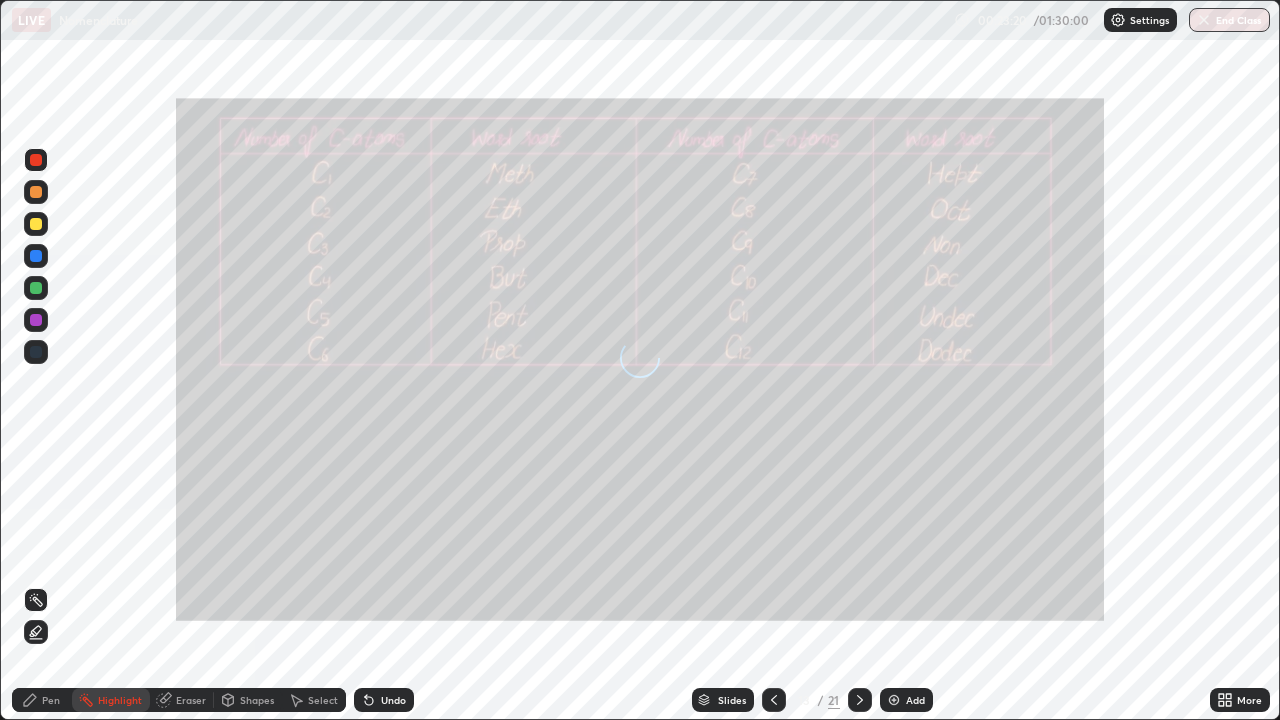 click 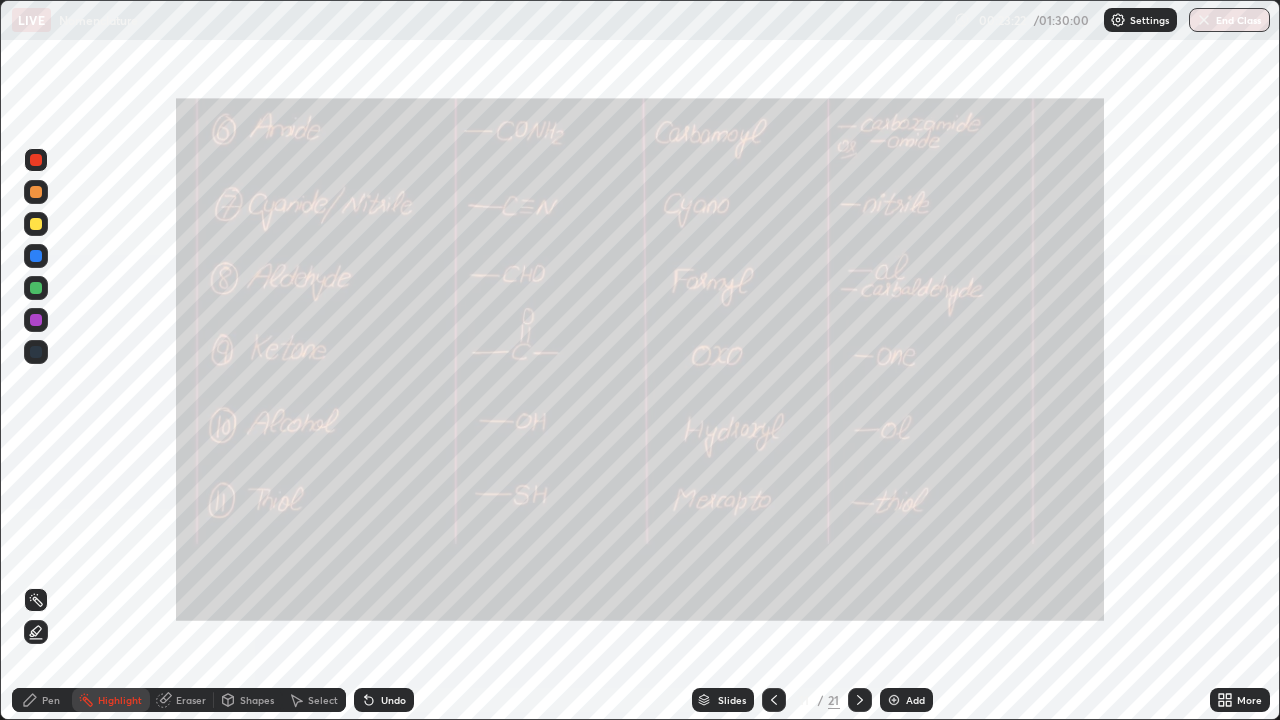 click at bounding box center [774, 700] 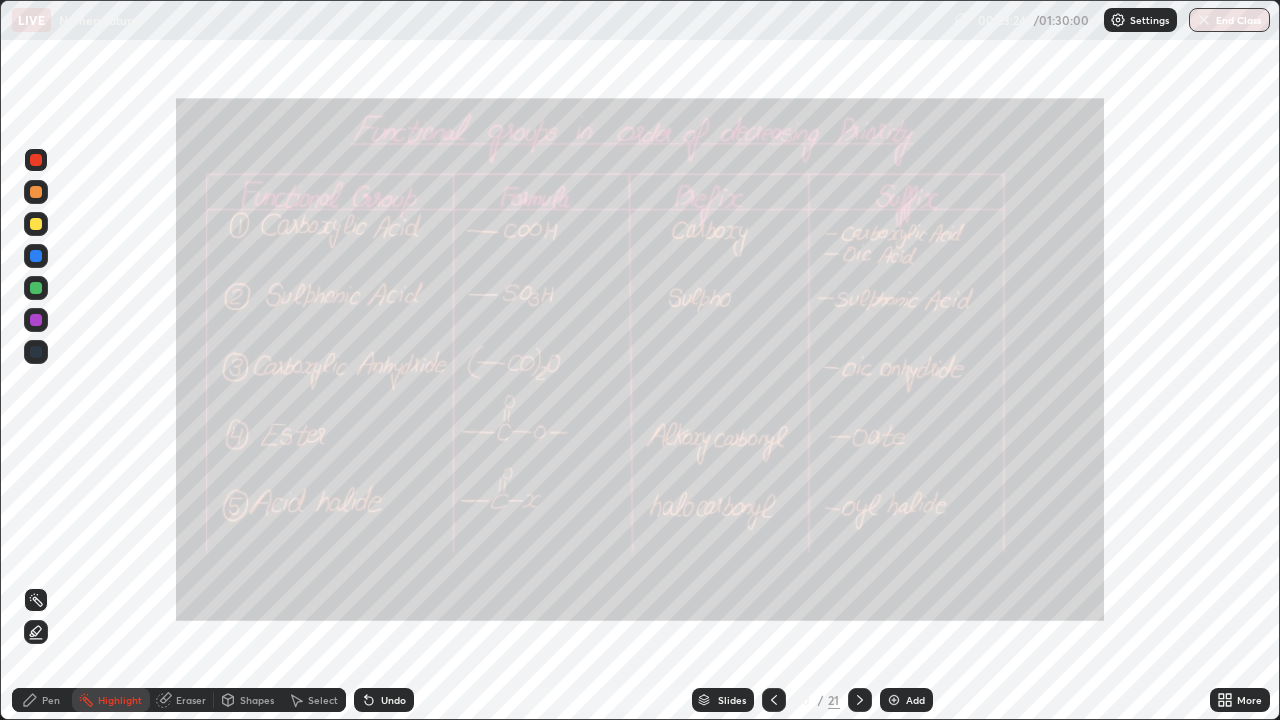 click 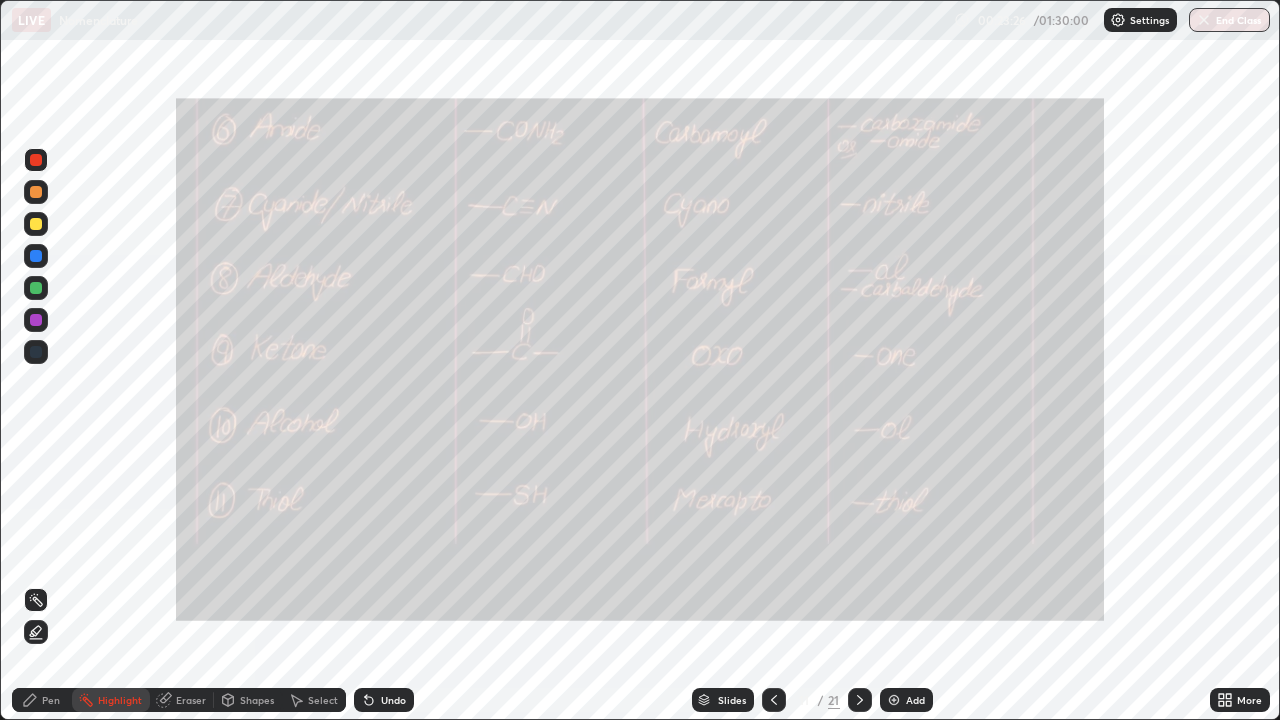 click at bounding box center [860, 700] 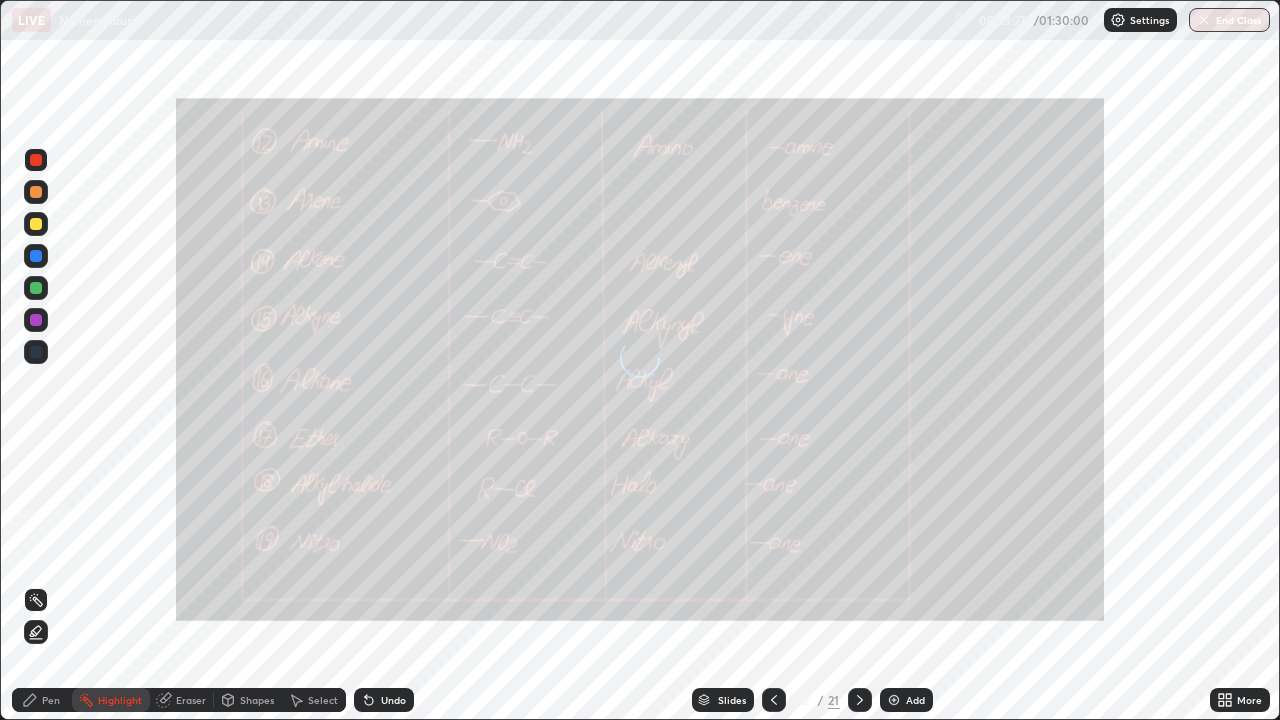 click at bounding box center (860, 700) 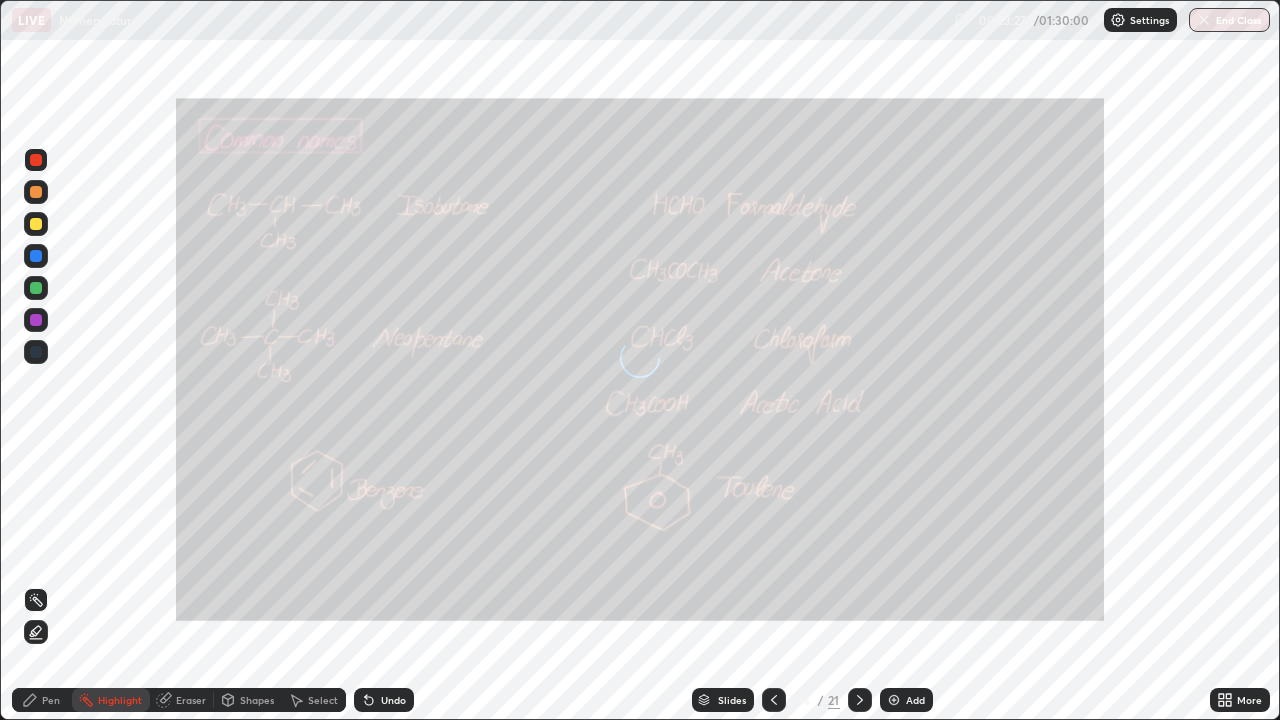 click 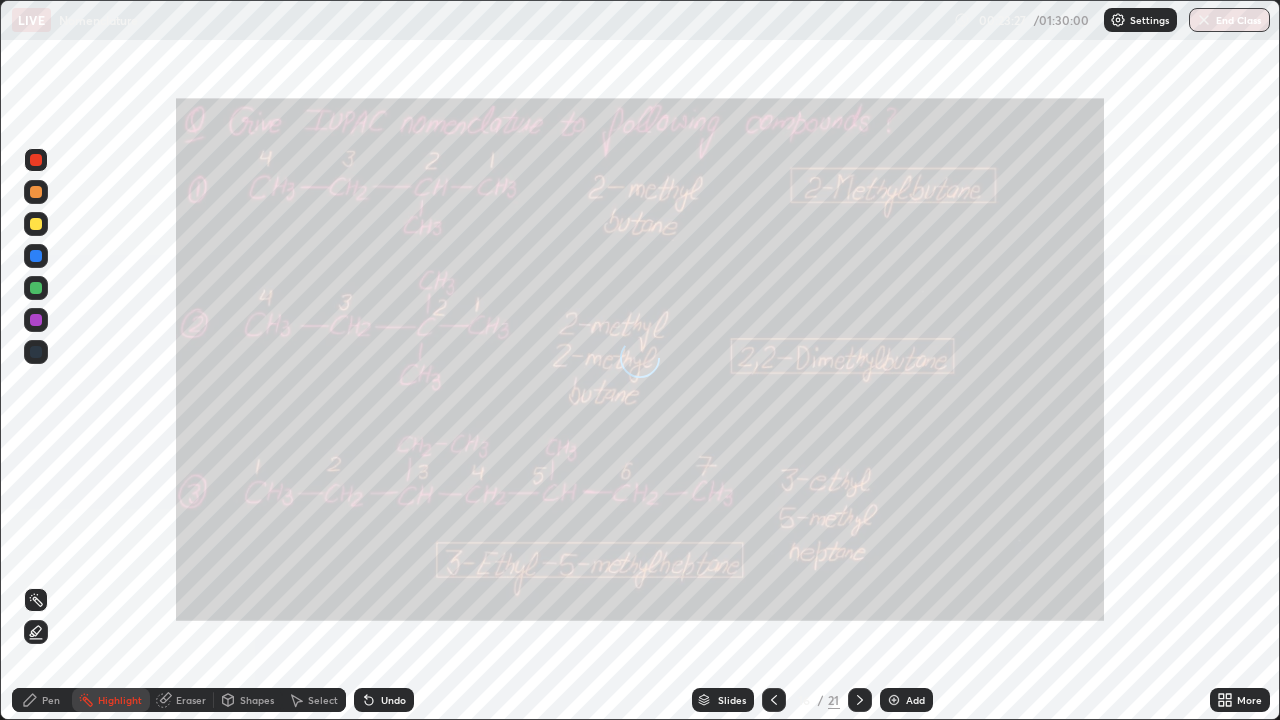 click 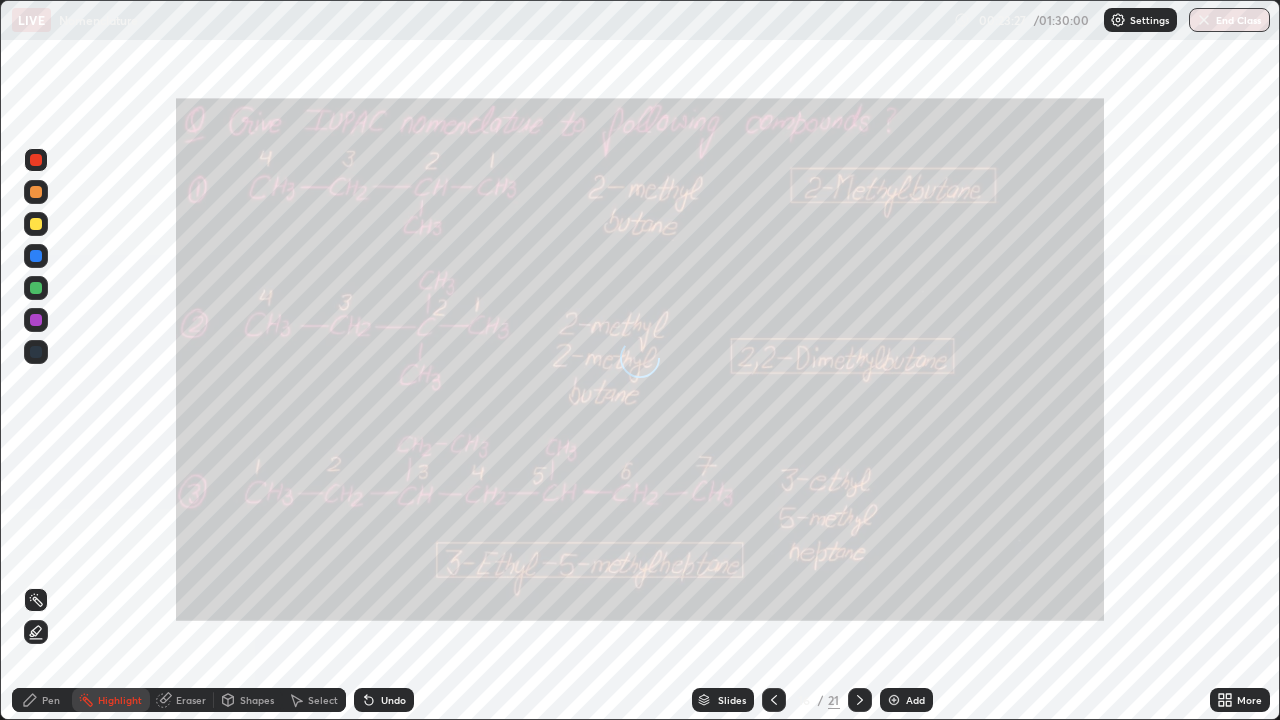 click 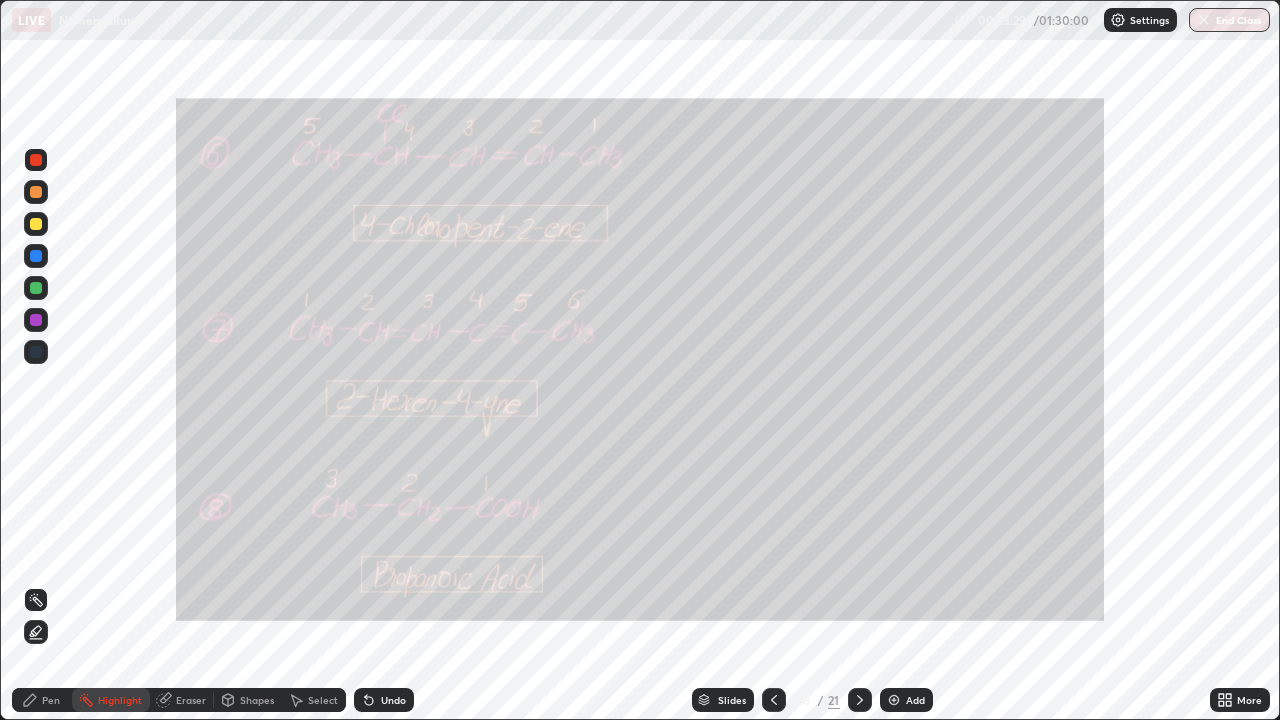 click 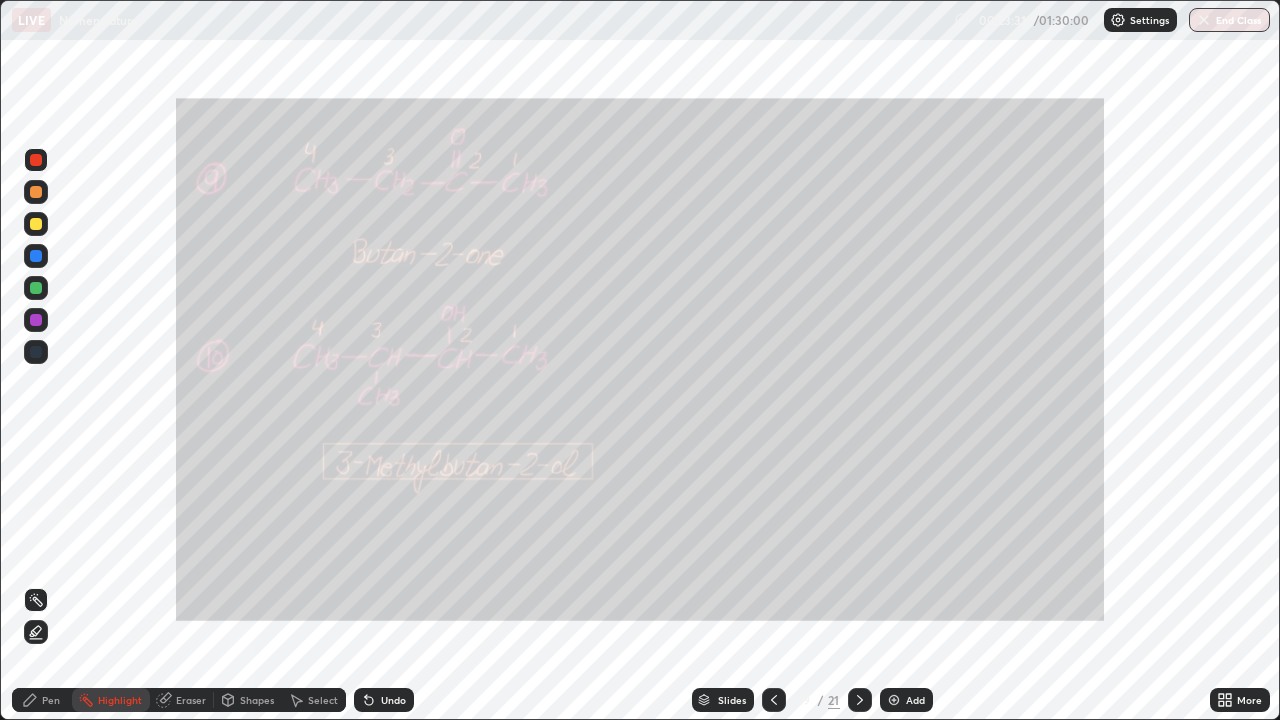 click 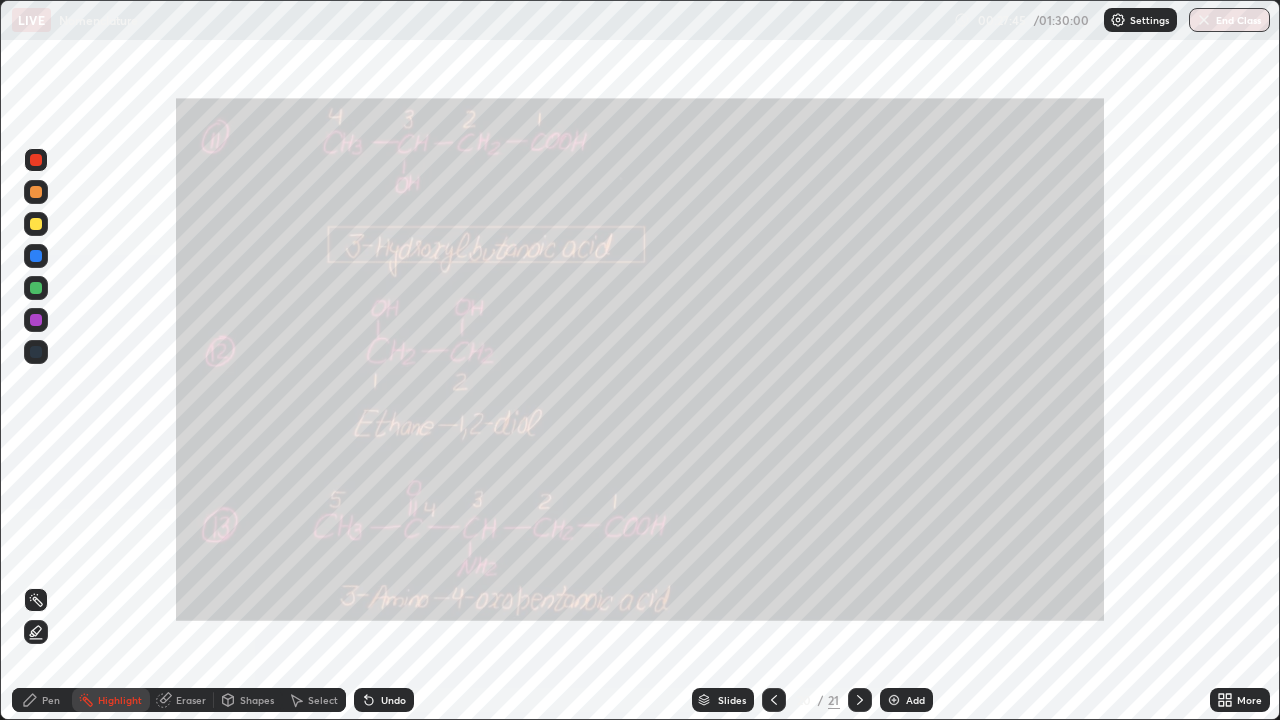 click at bounding box center [774, 700] 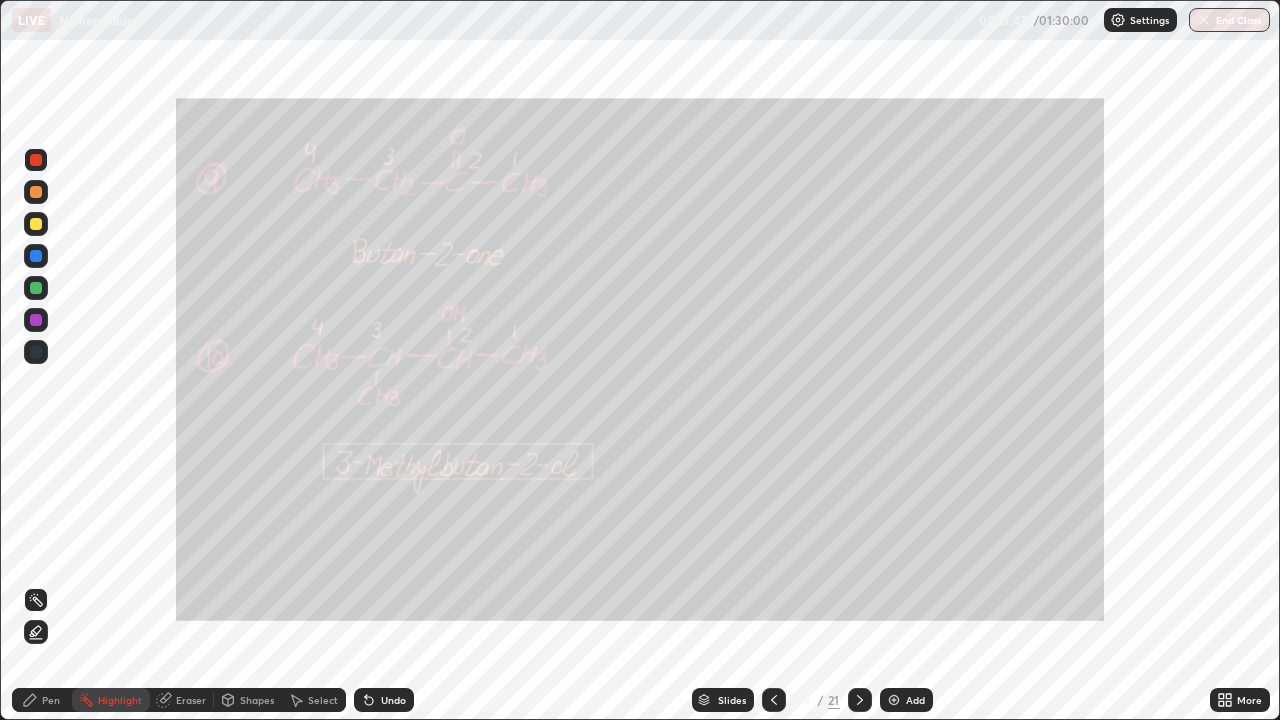 click 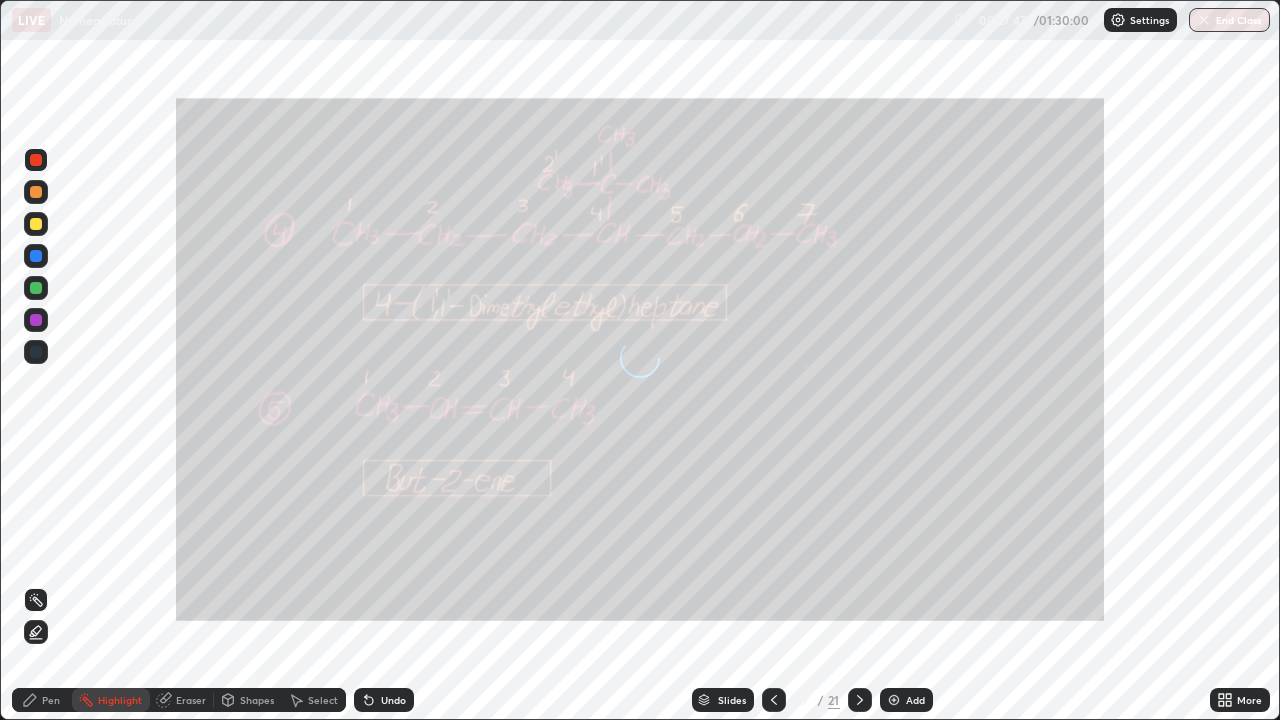 click 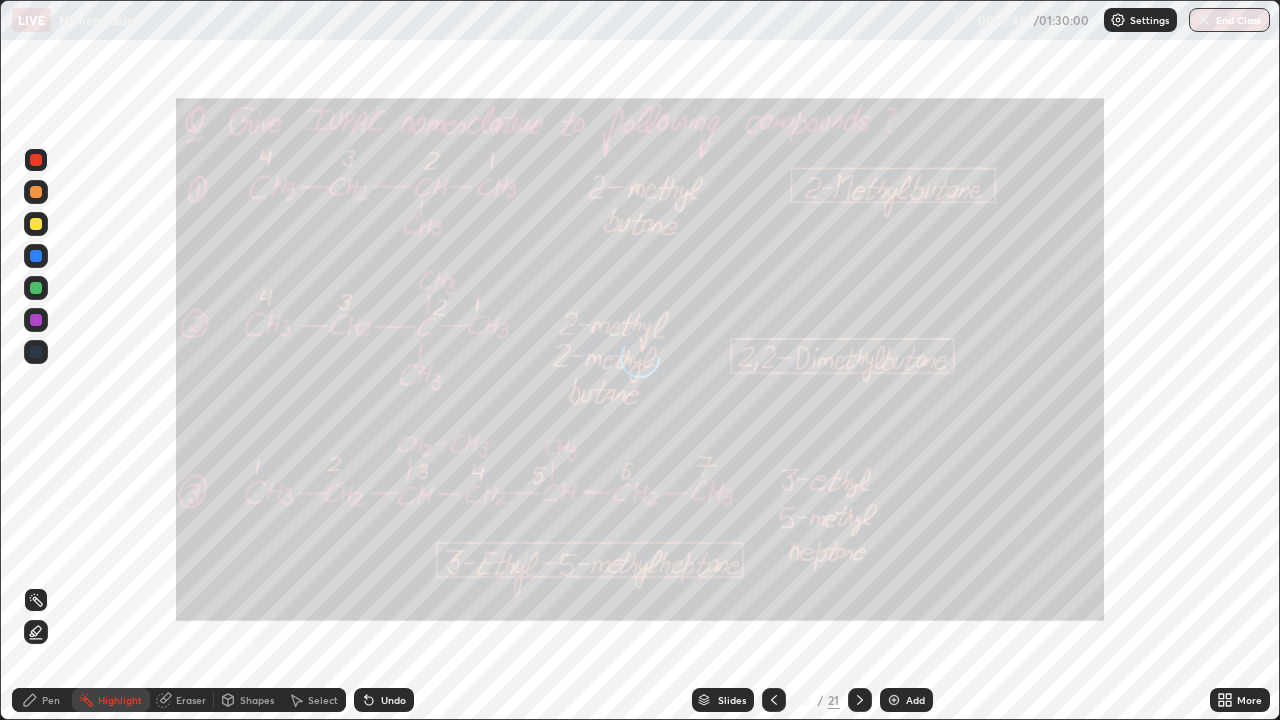 click 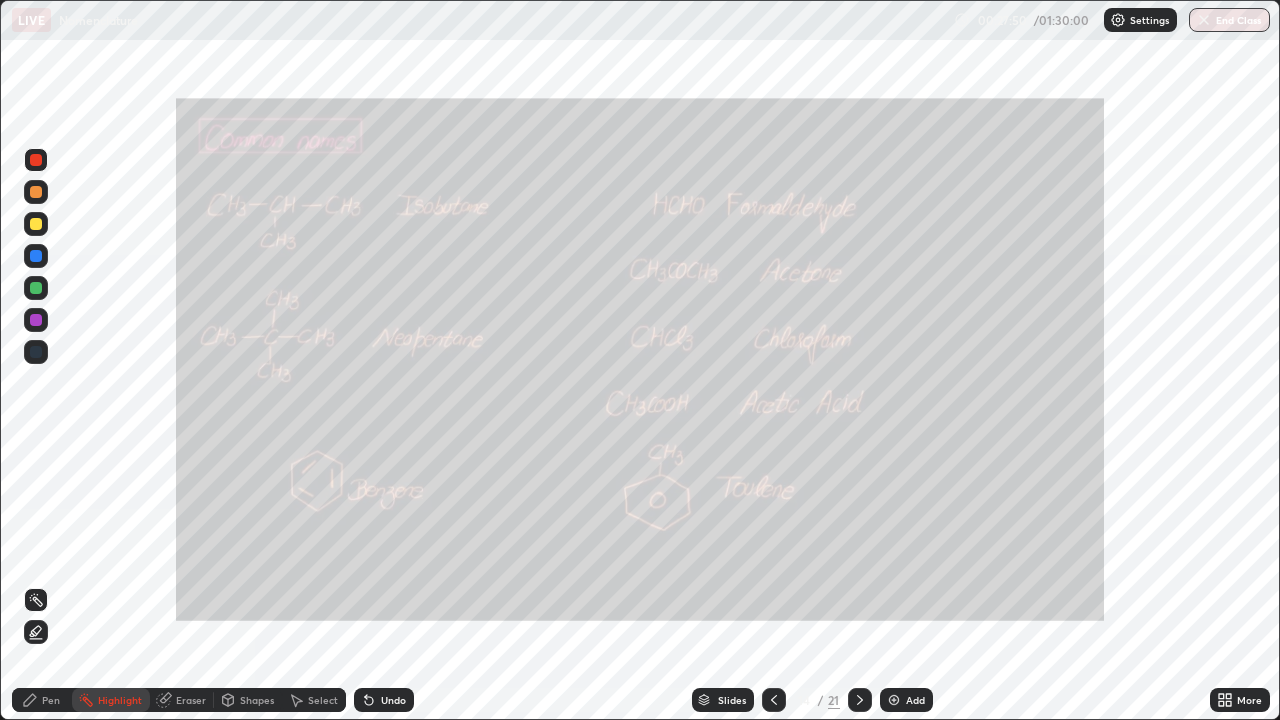 click on "Pen" at bounding box center (42, 700) 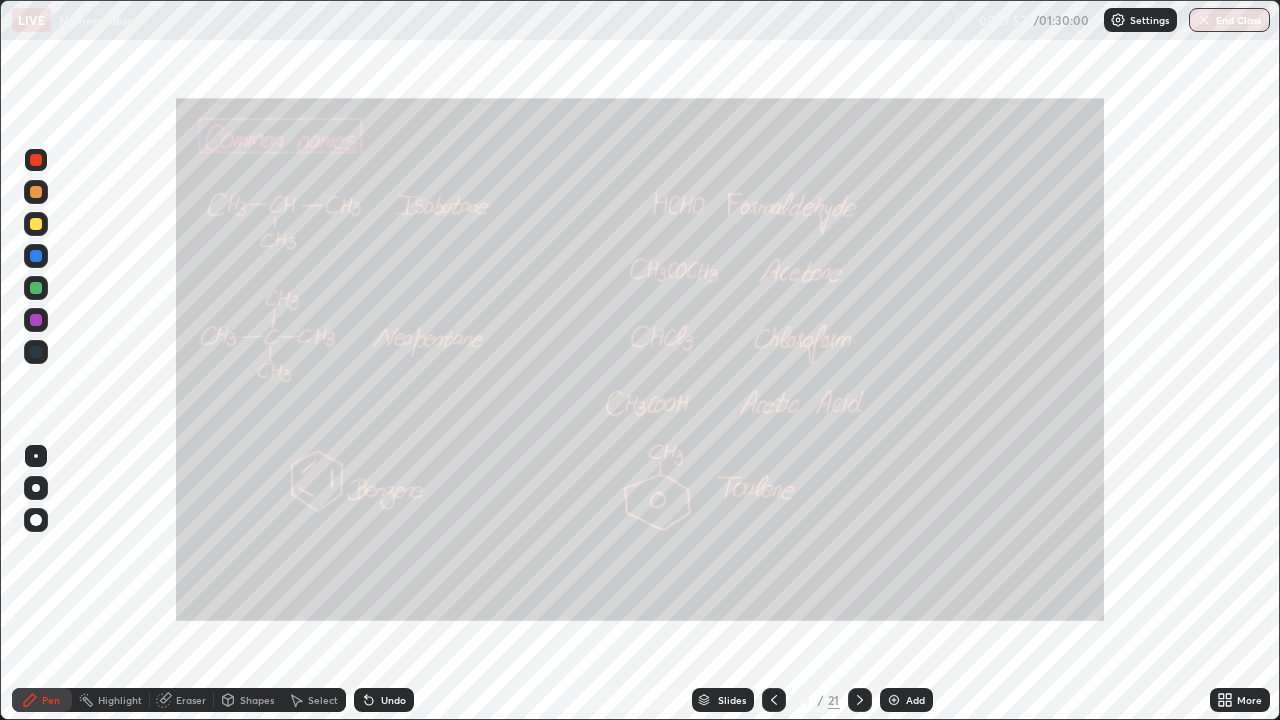 click 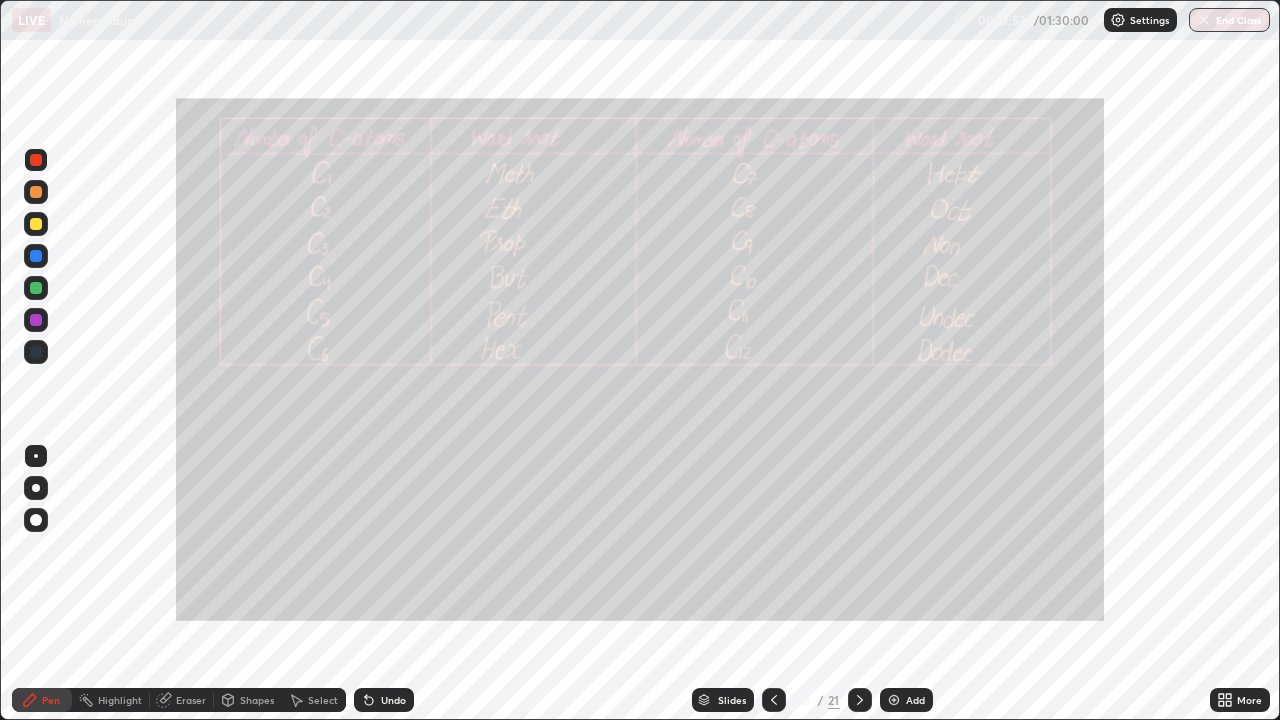 click 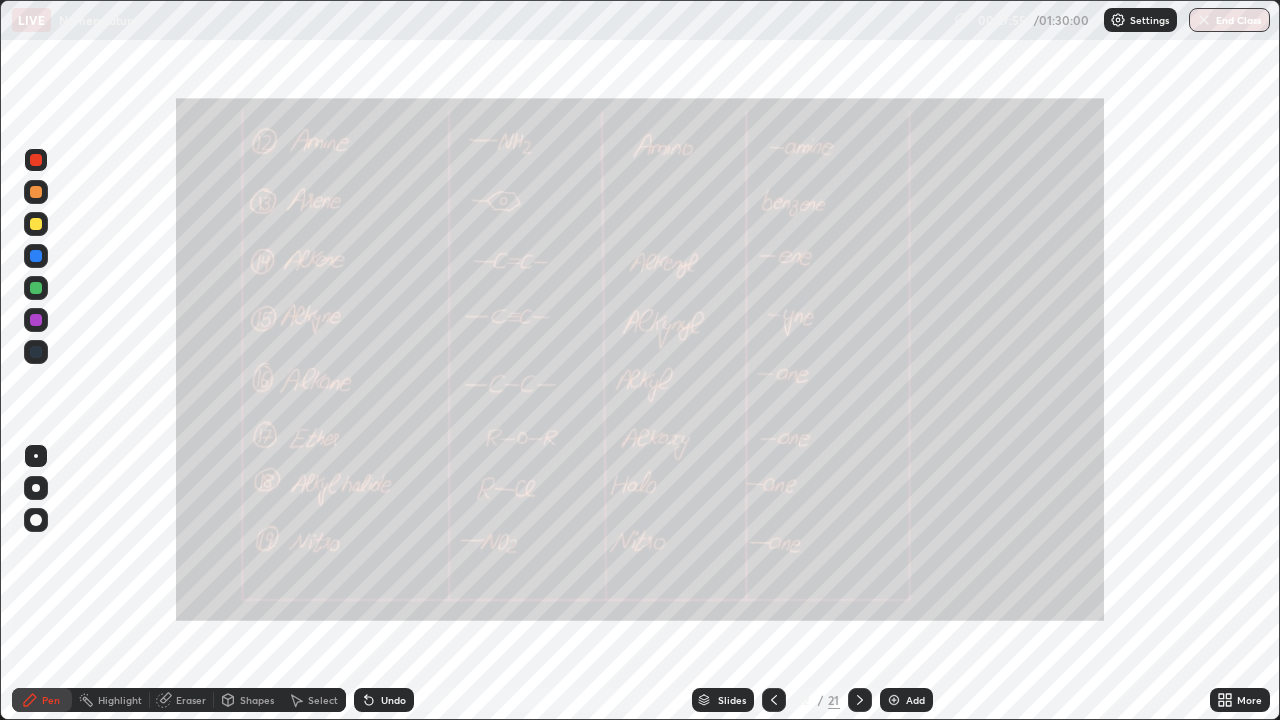 click at bounding box center [774, 700] 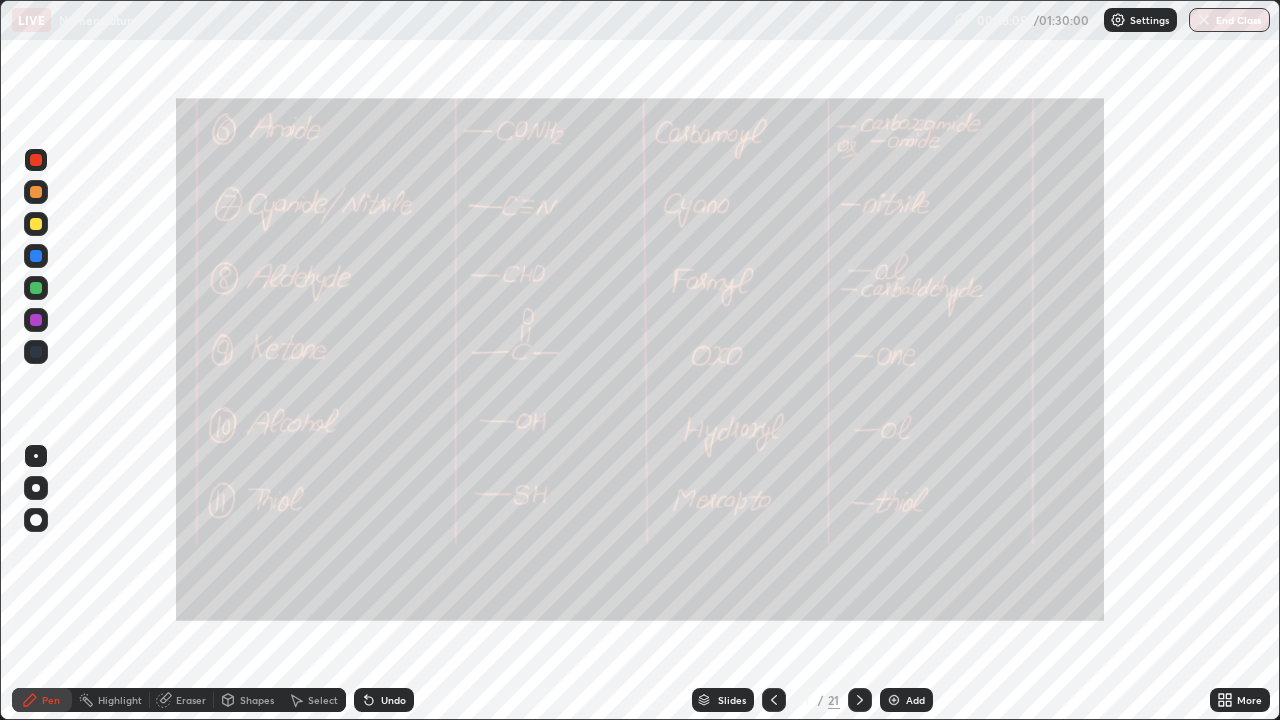 click at bounding box center [860, 700] 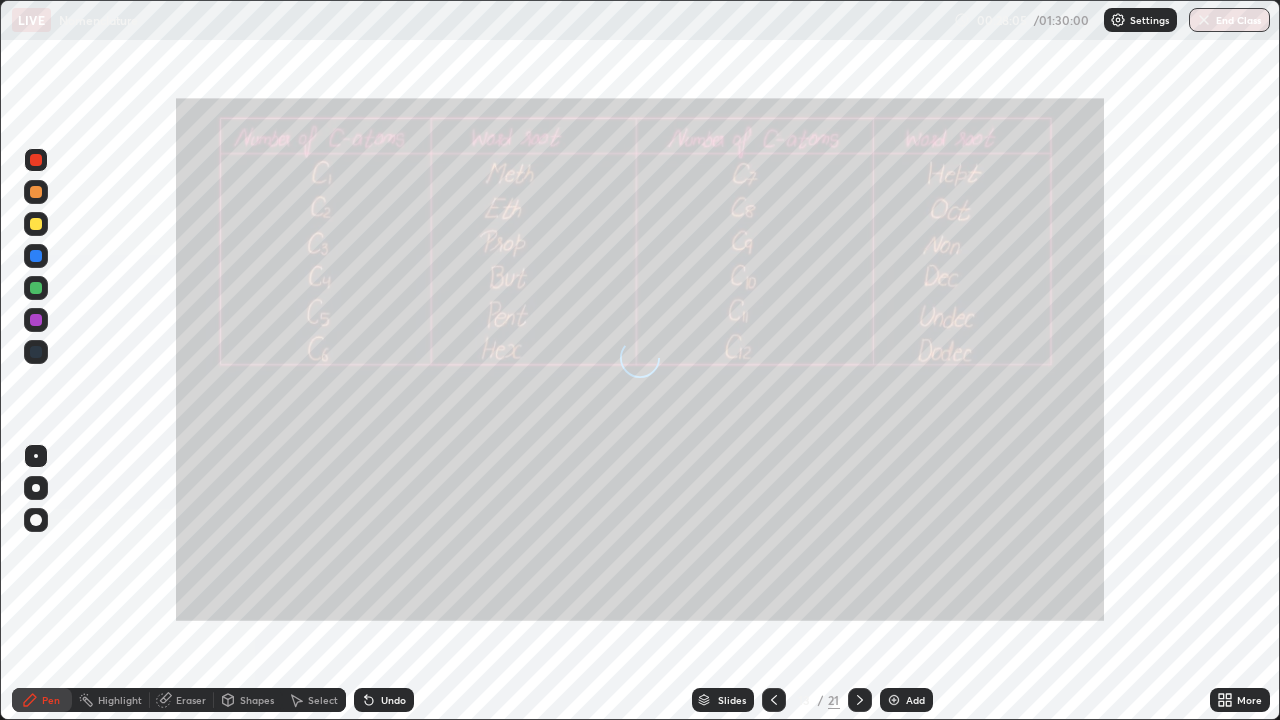 click at bounding box center [860, 700] 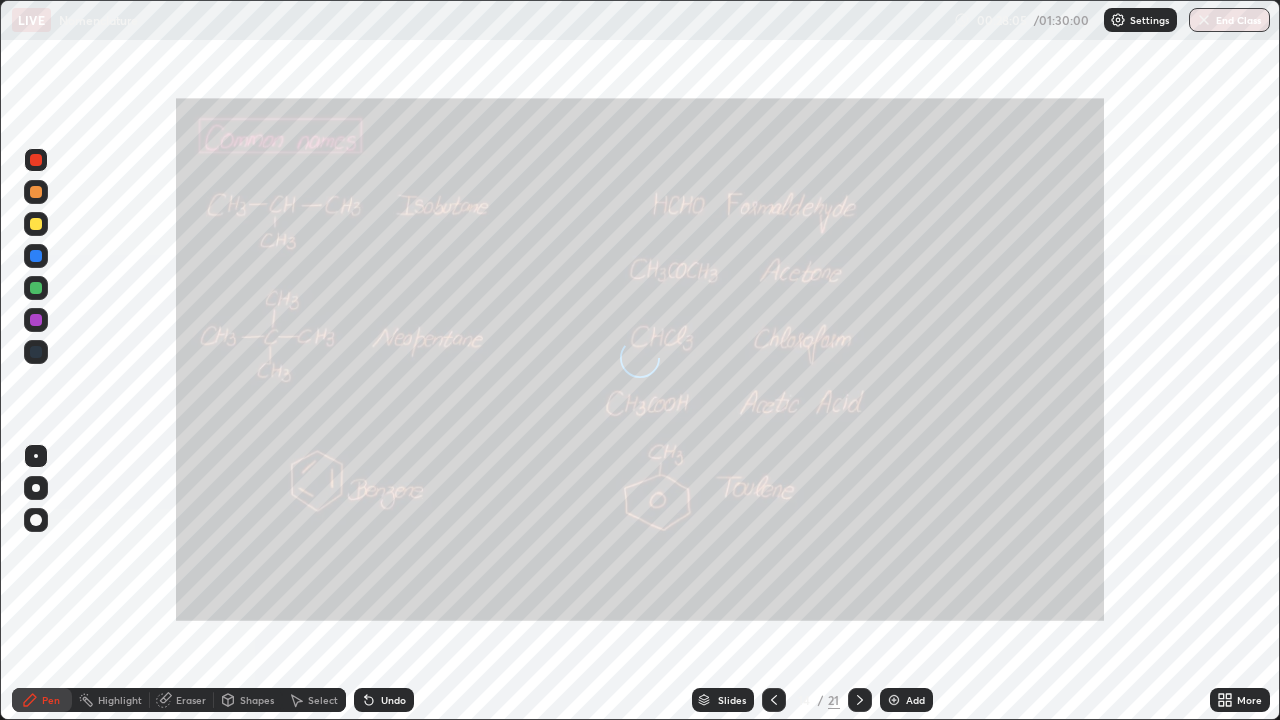 click at bounding box center (860, 700) 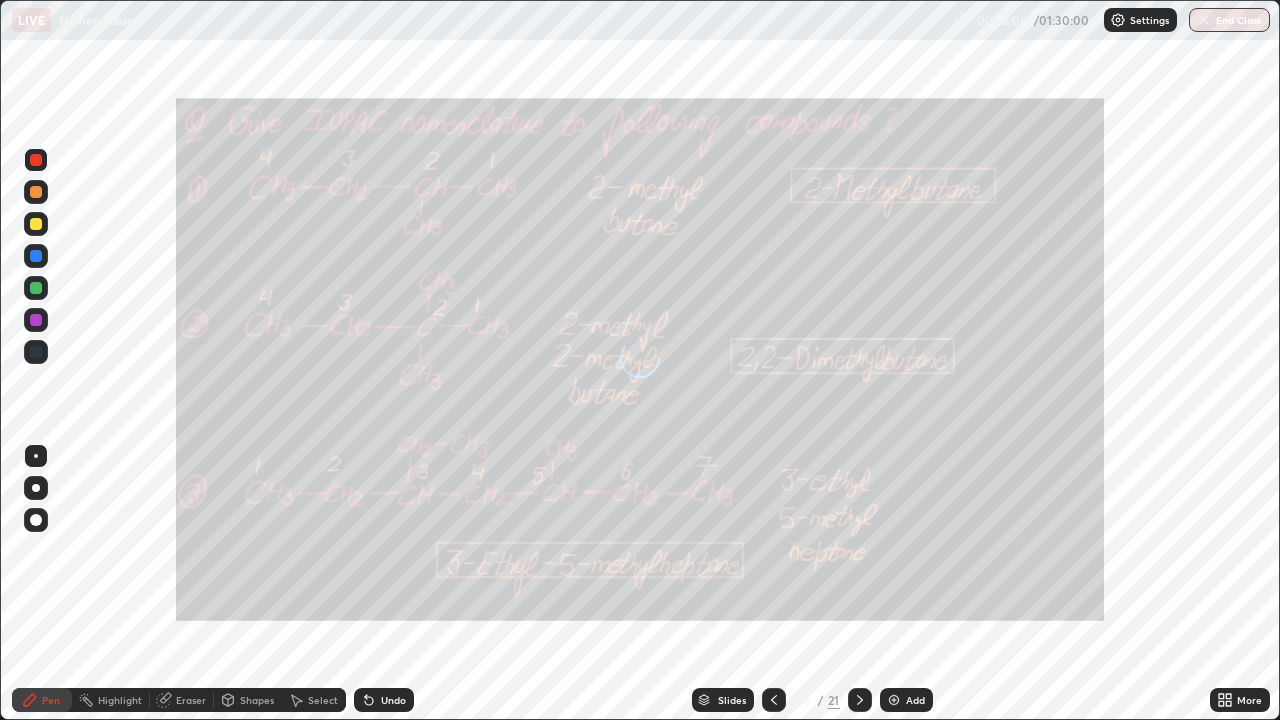 click at bounding box center [860, 700] 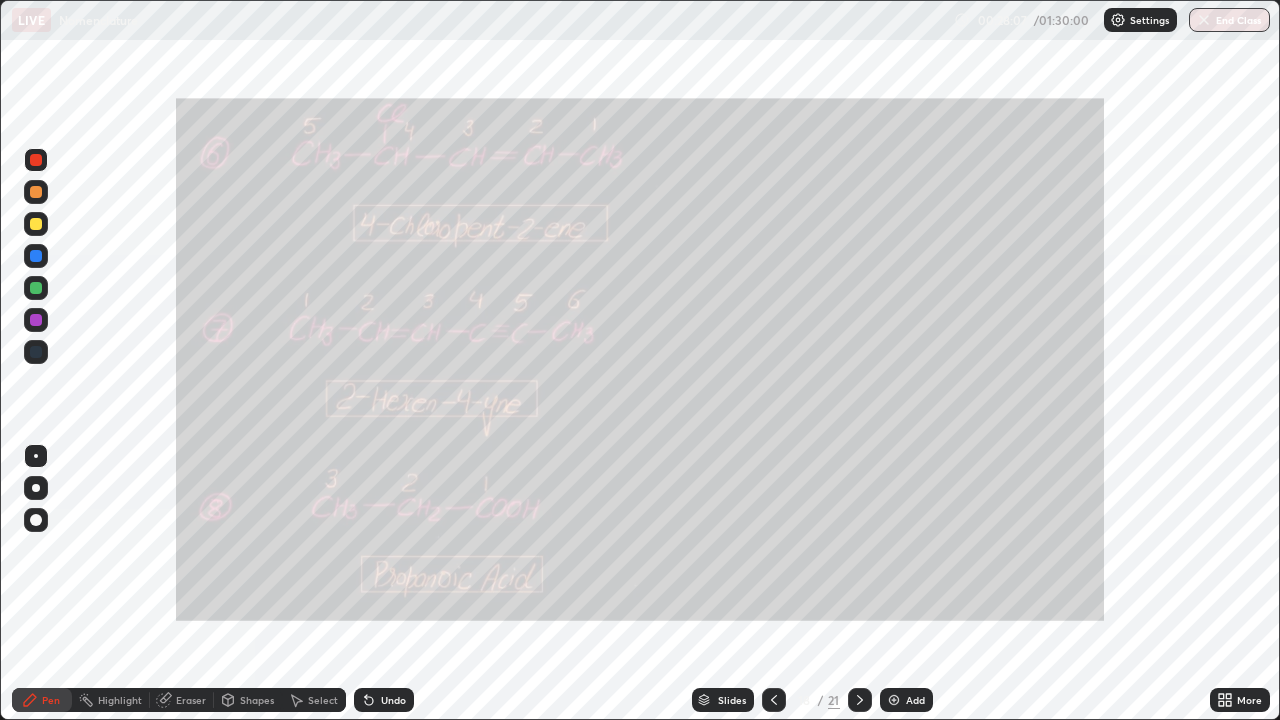 click at bounding box center (860, 700) 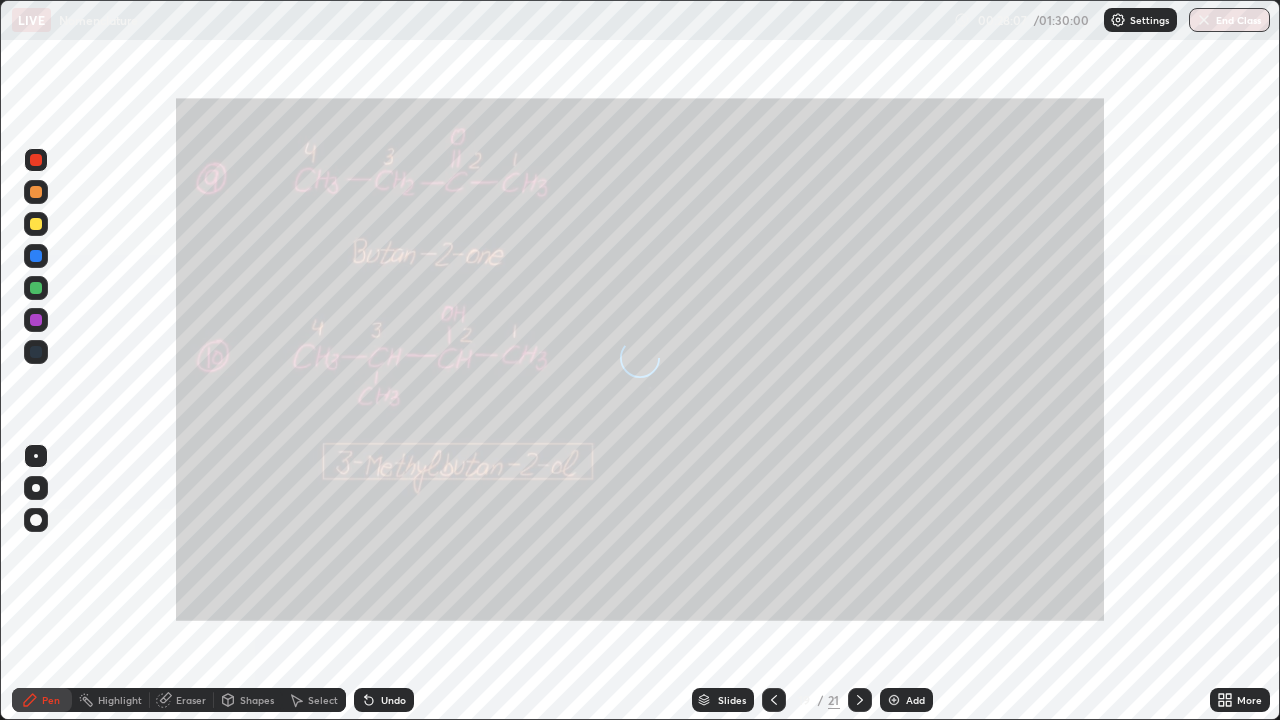 click at bounding box center (860, 700) 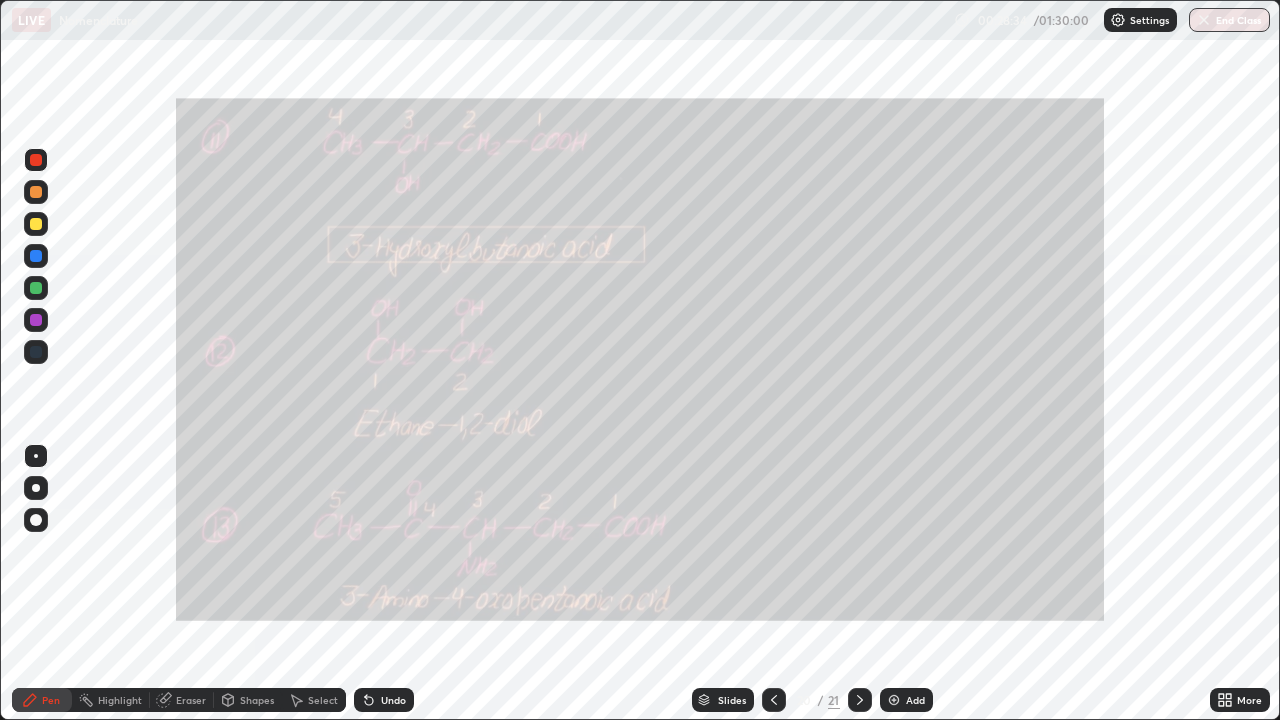 click on "Undo" at bounding box center [393, 700] 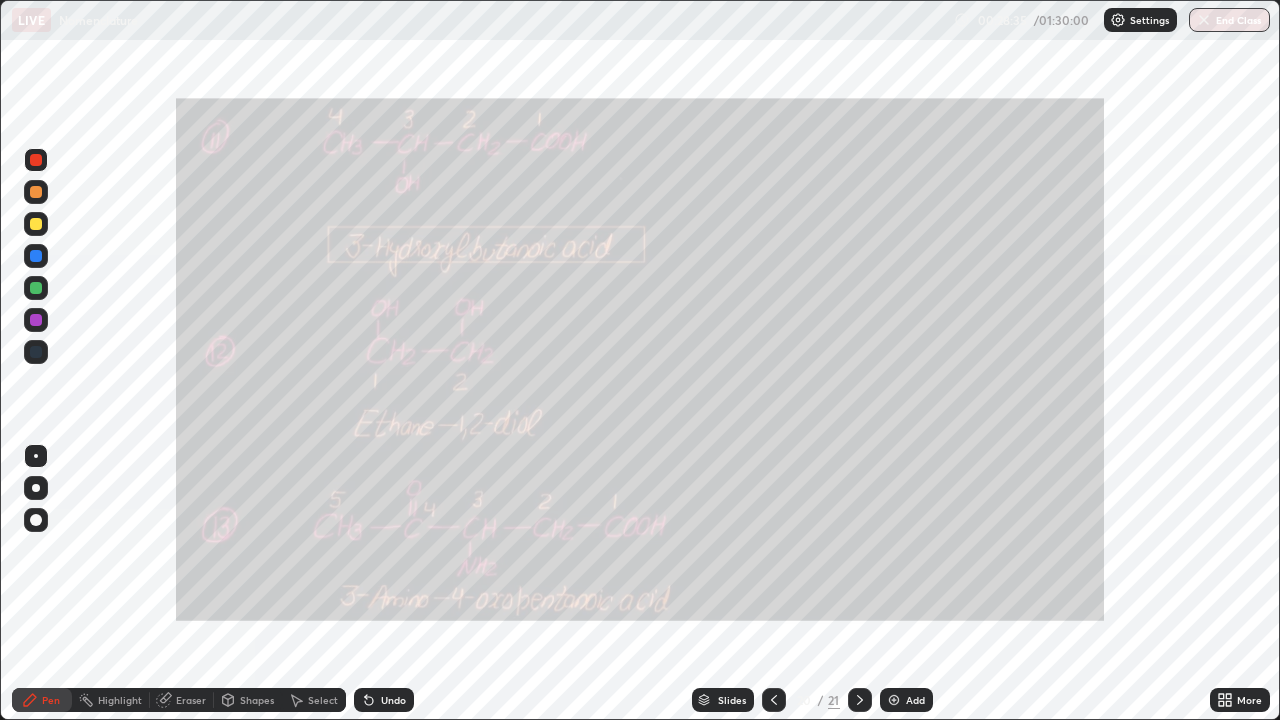 click on "Highlight" at bounding box center (120, 700) 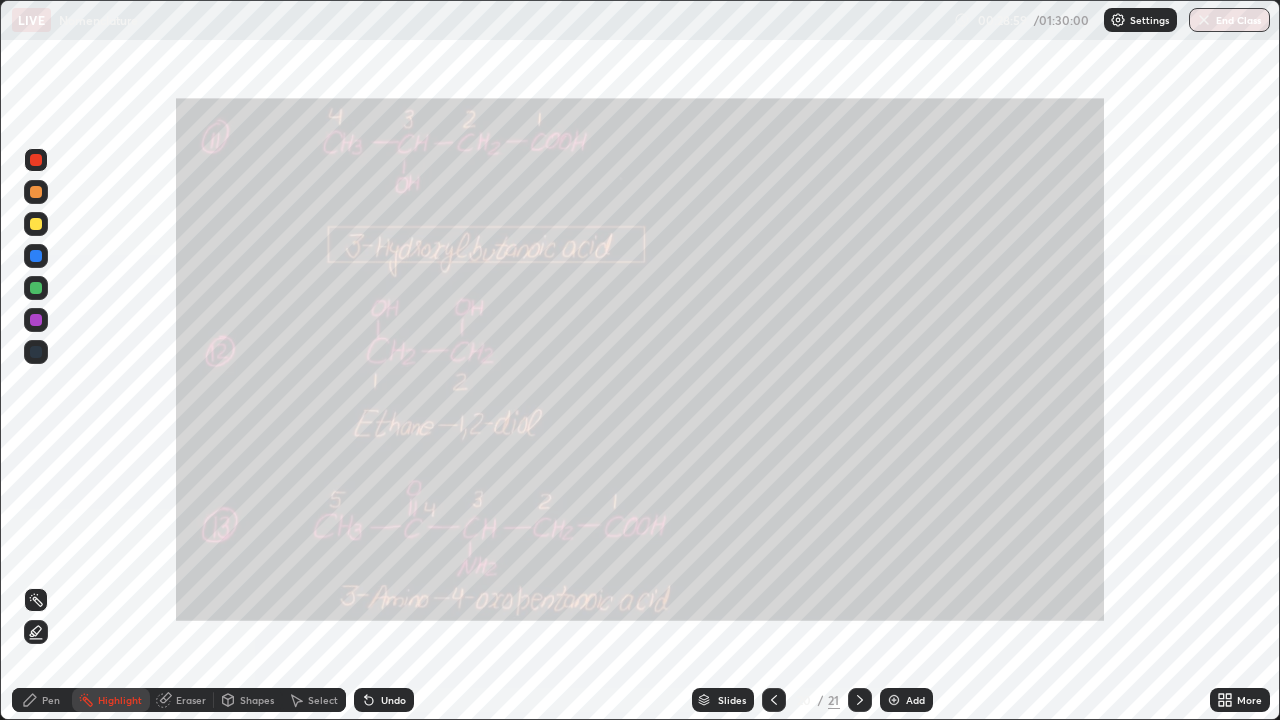 click 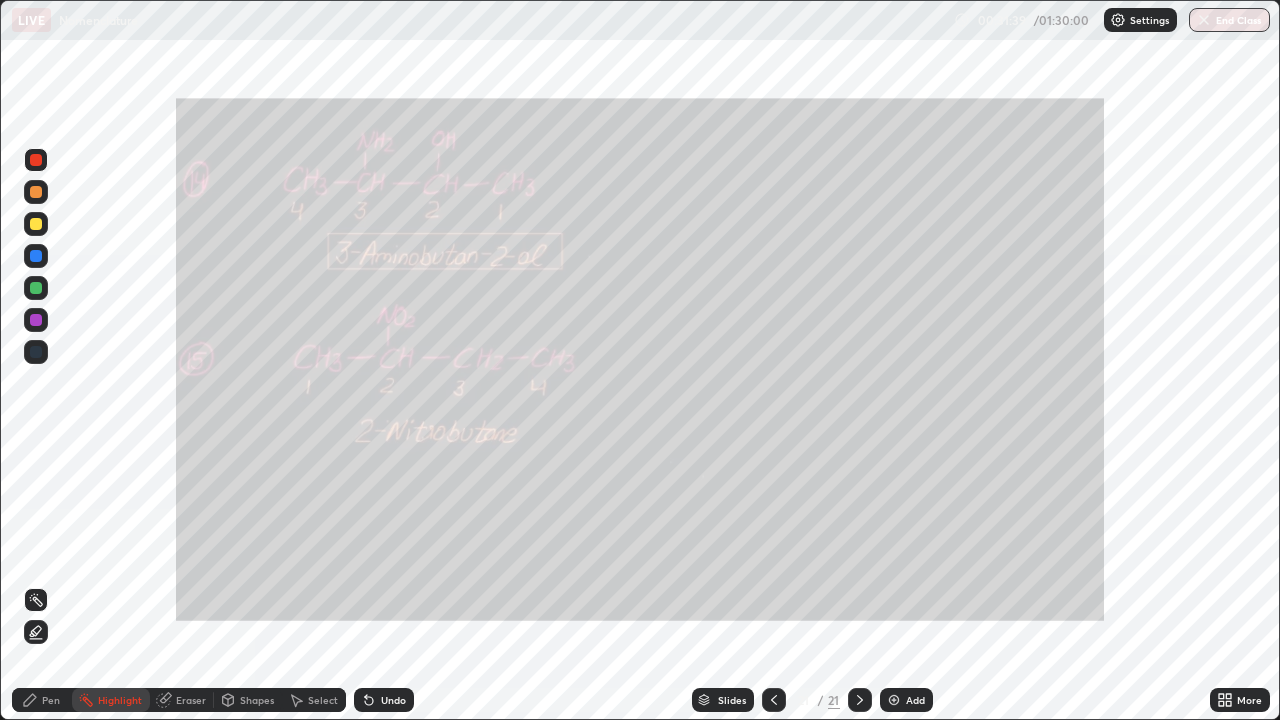 click on "Add" at bounding box center [906, 700] 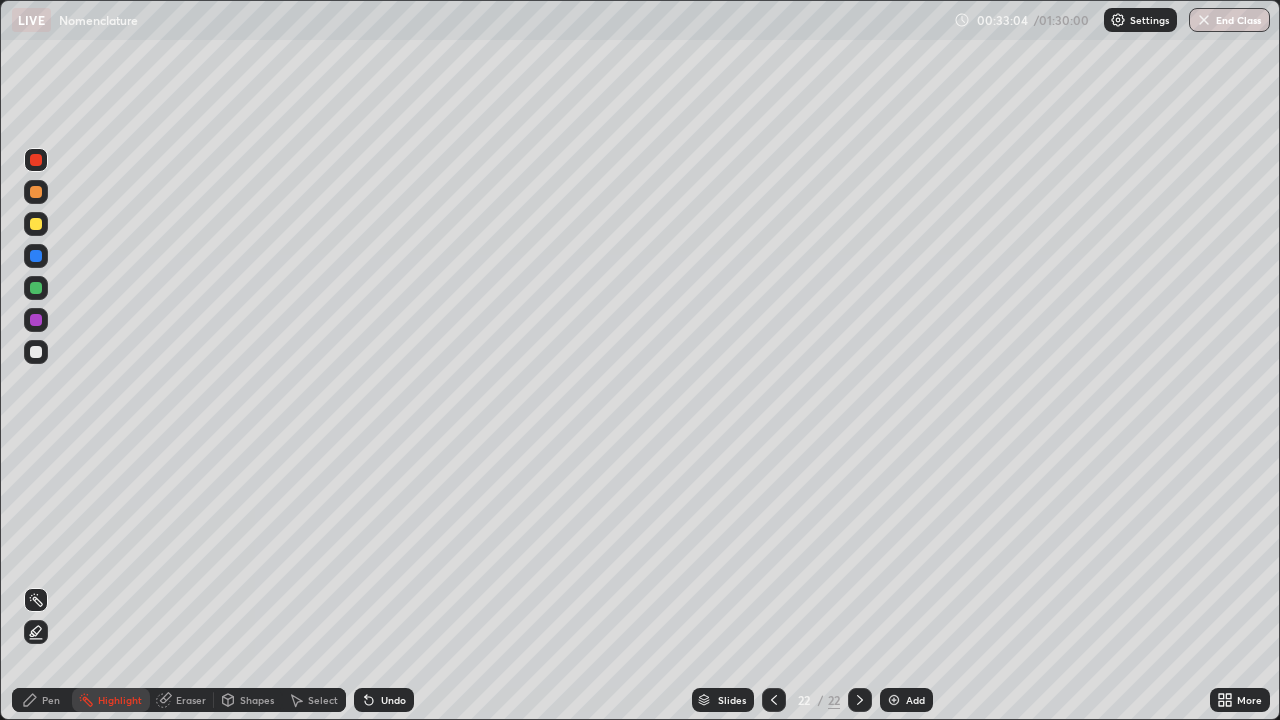 click at bounding box center [36, 352] 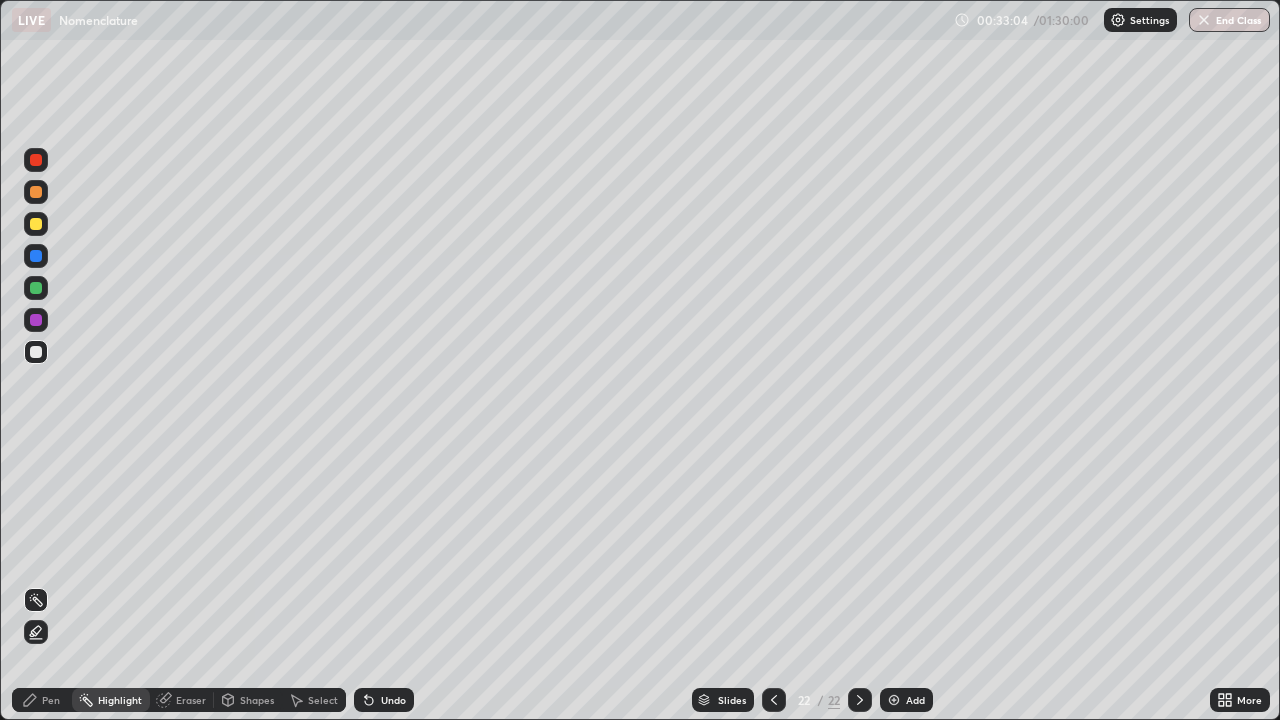 click on "Pen" at bounding box center [42, 700] 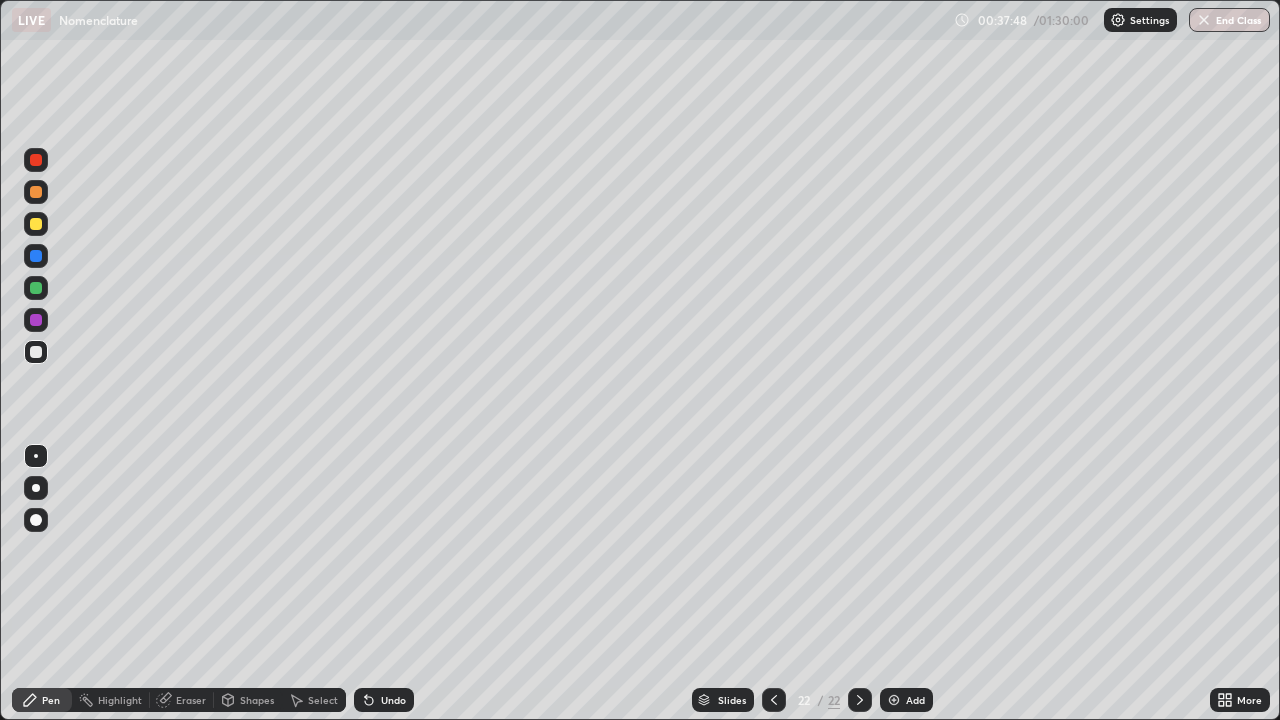 click 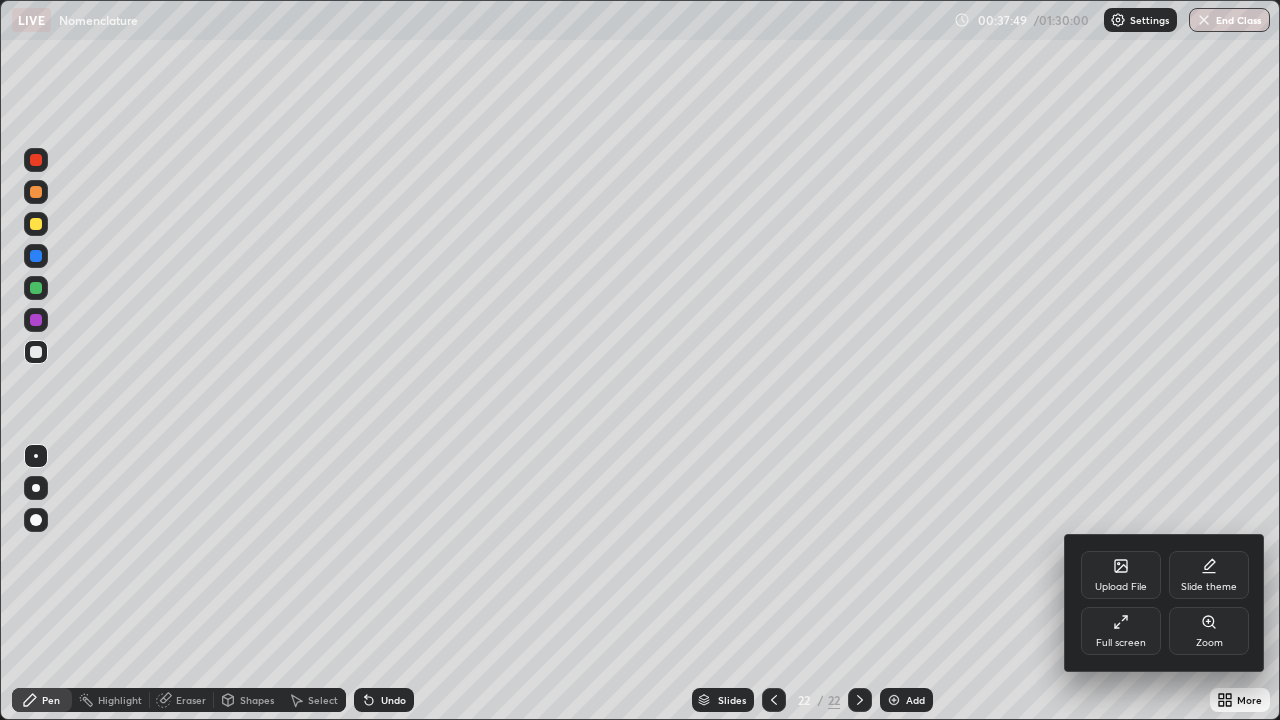 click on "Full screen" at bounding box center [1121, 631] 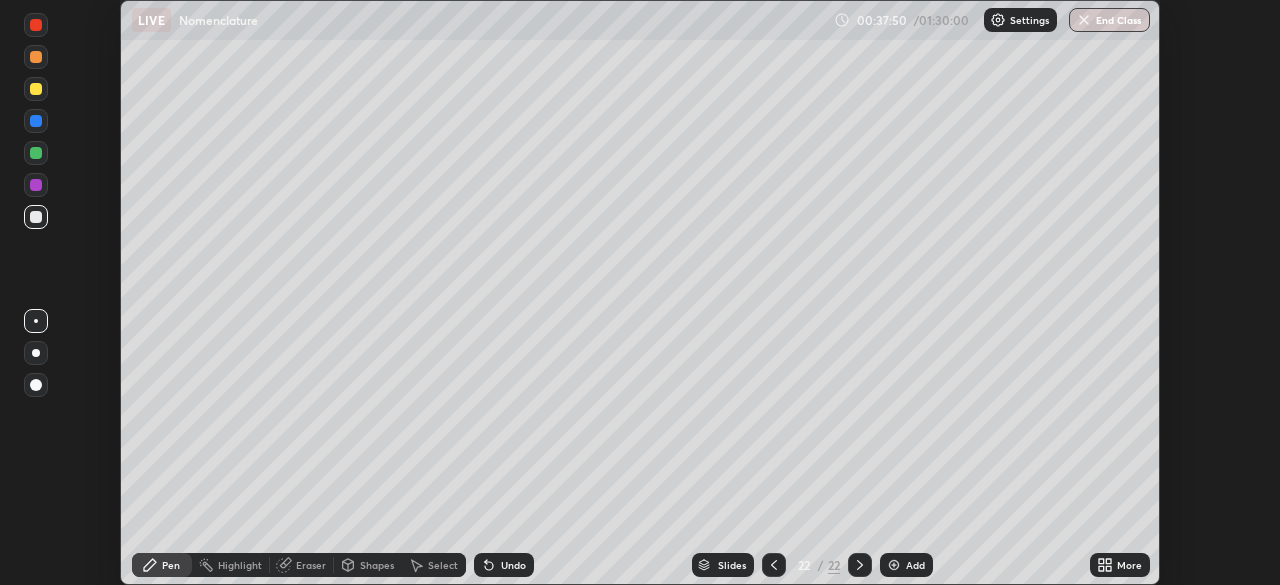 scroll, scrollTop: 585, scrollLeft: 1280, axis: both 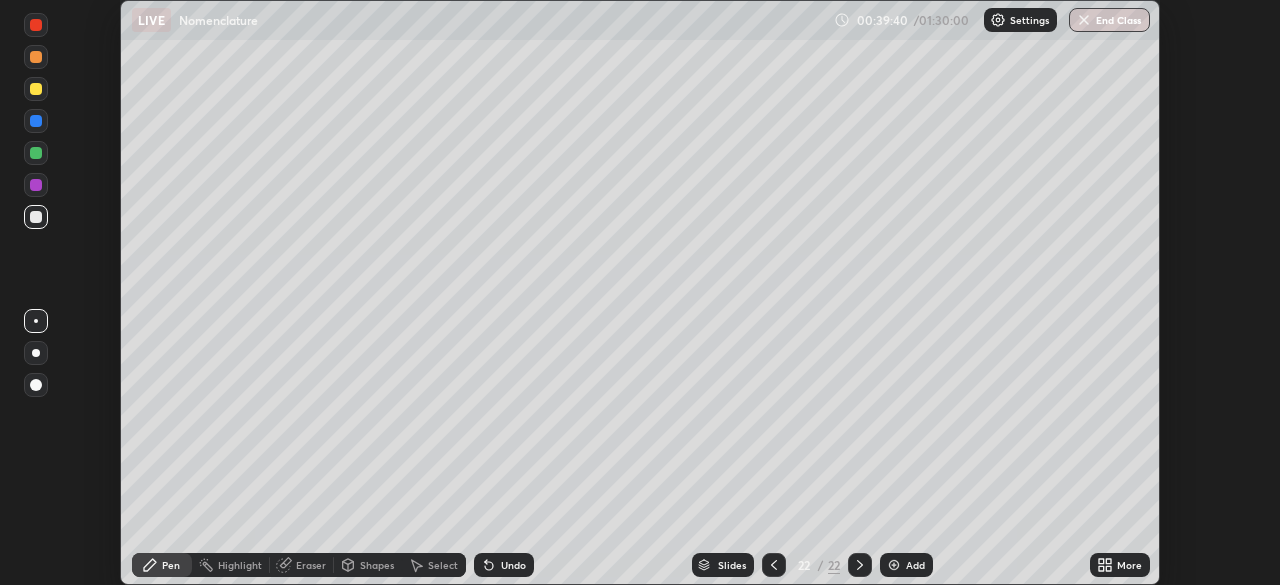 click 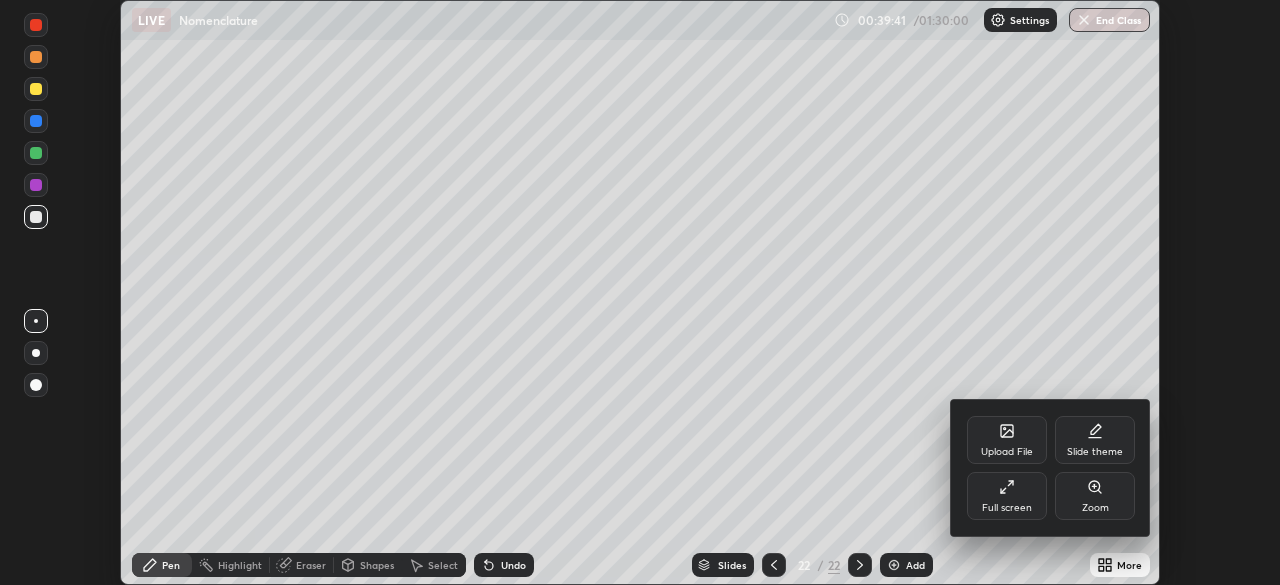 click 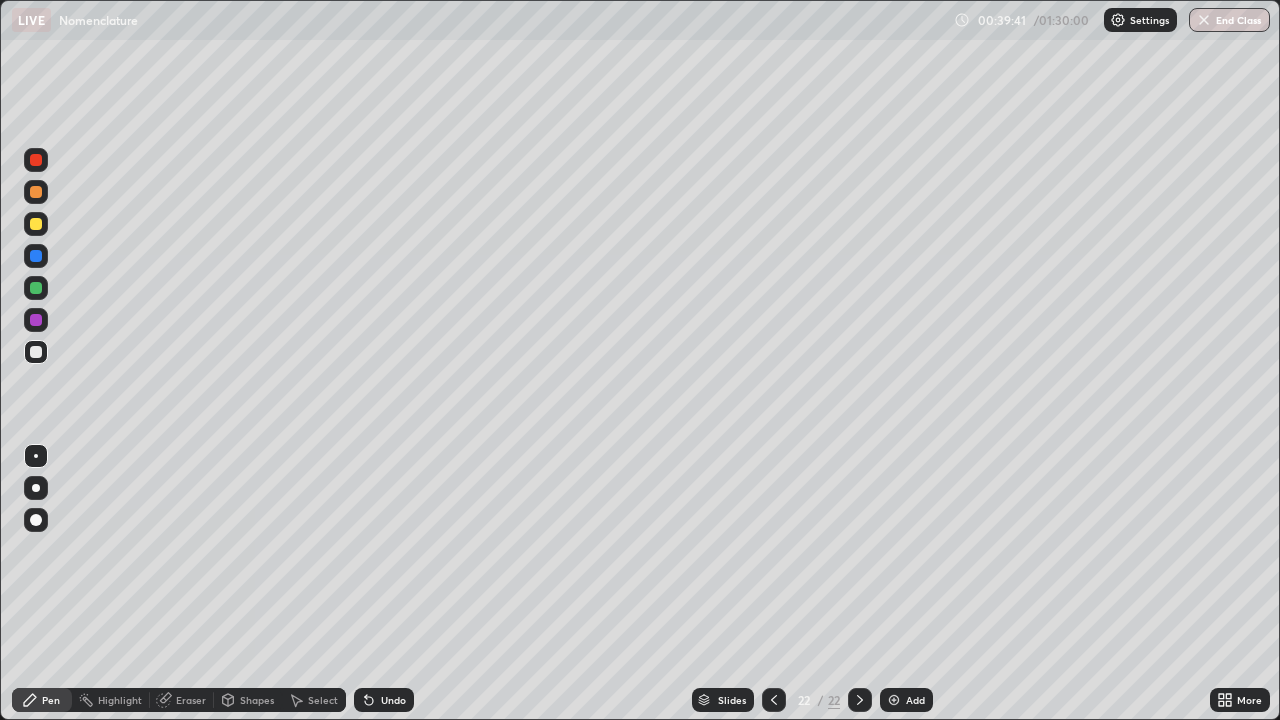 scroll, scrollTop: 99280, scrollLeft: 98720, axis: both 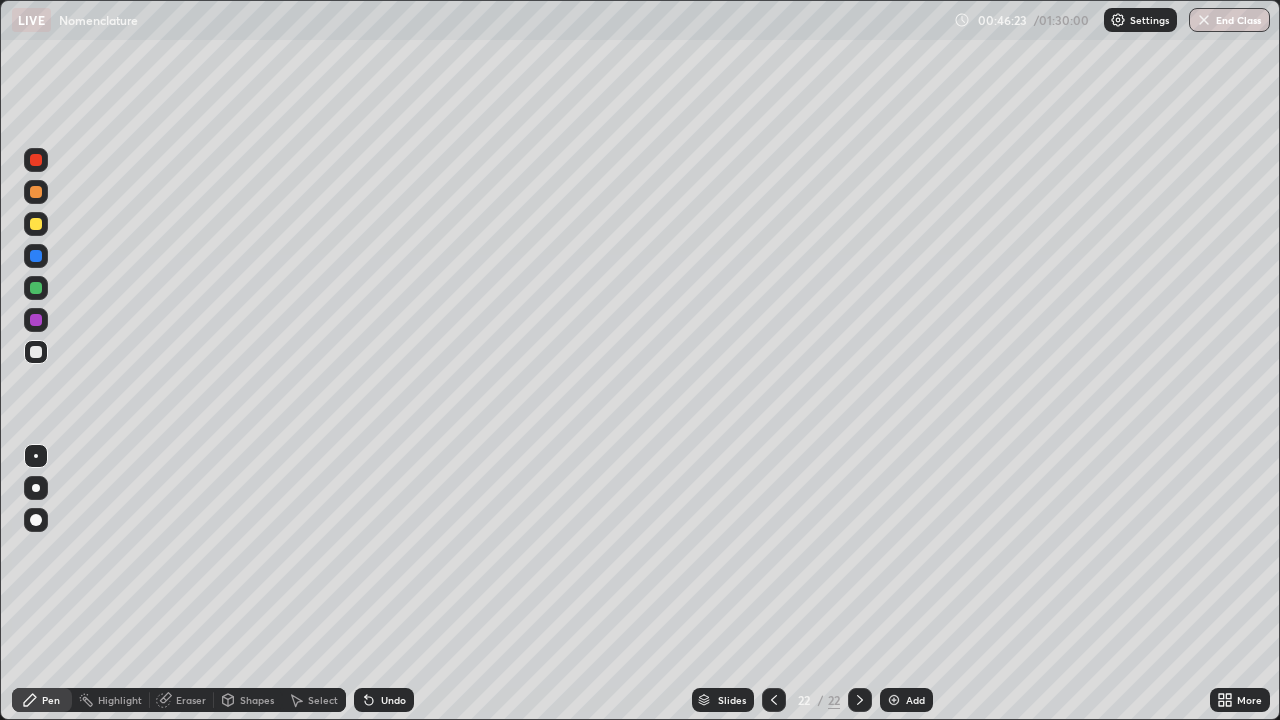 click on "Undo" at bounding box center (384, 700) 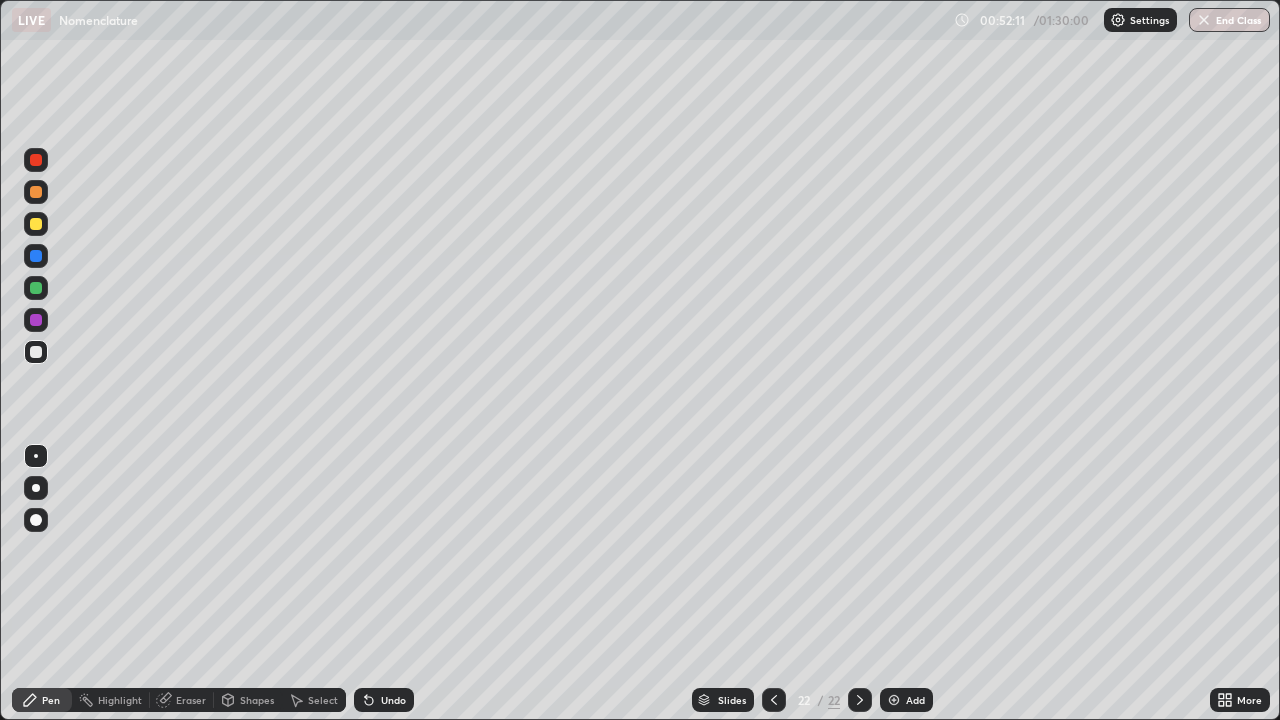 click on "Add" at bounding box center (915, 700) 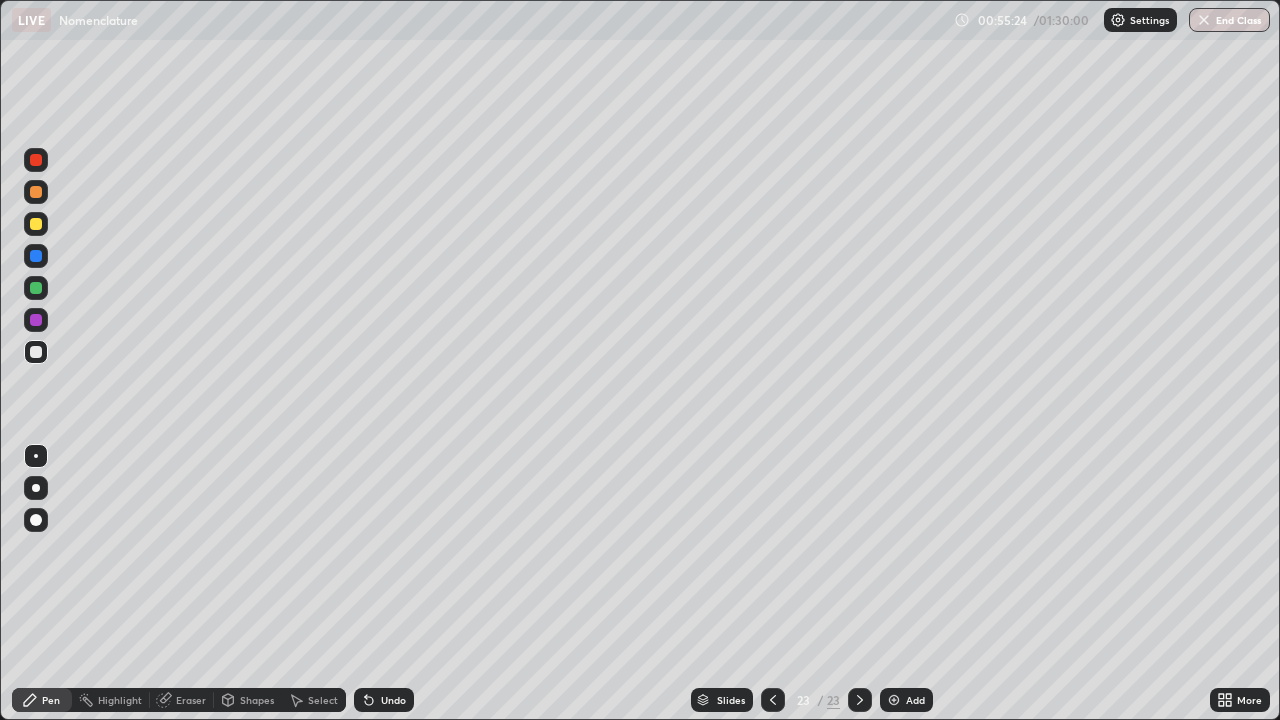 click on "Undo" at bounding box center (384, 700) 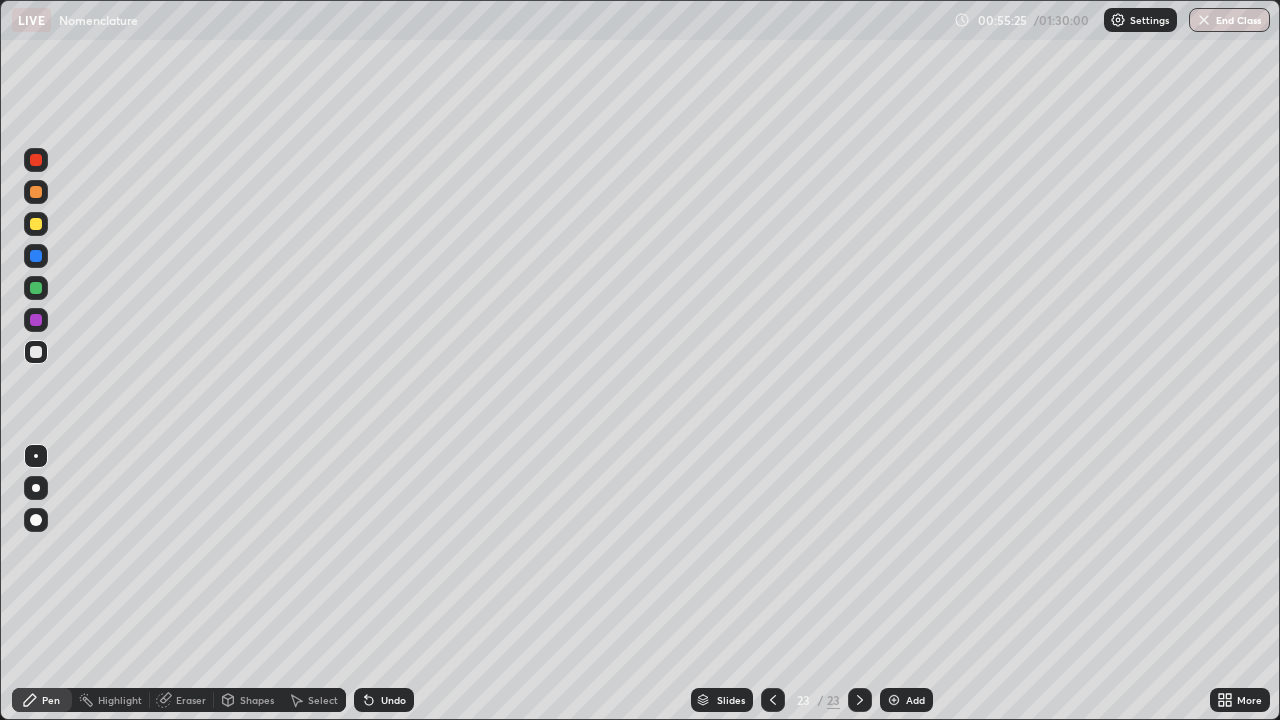 click on "Undo" at bounding box center [384, 700] 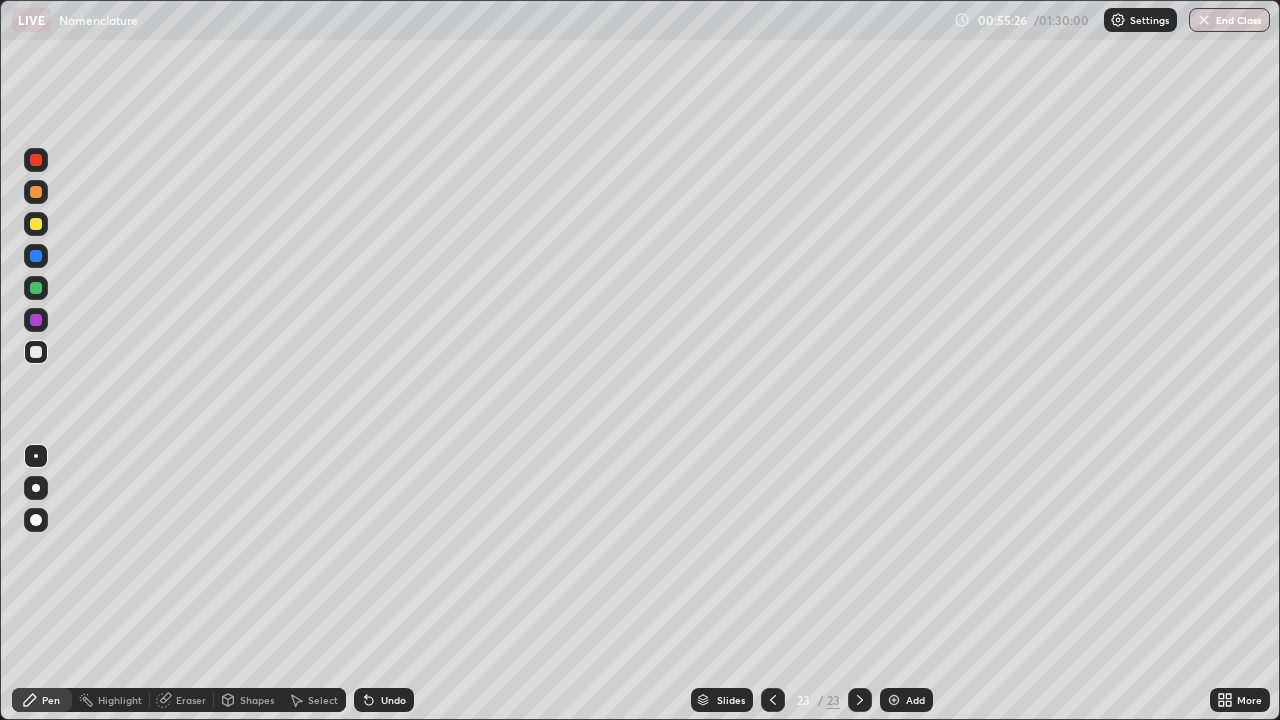 click on "Undo" at bounding box center [393, 700] 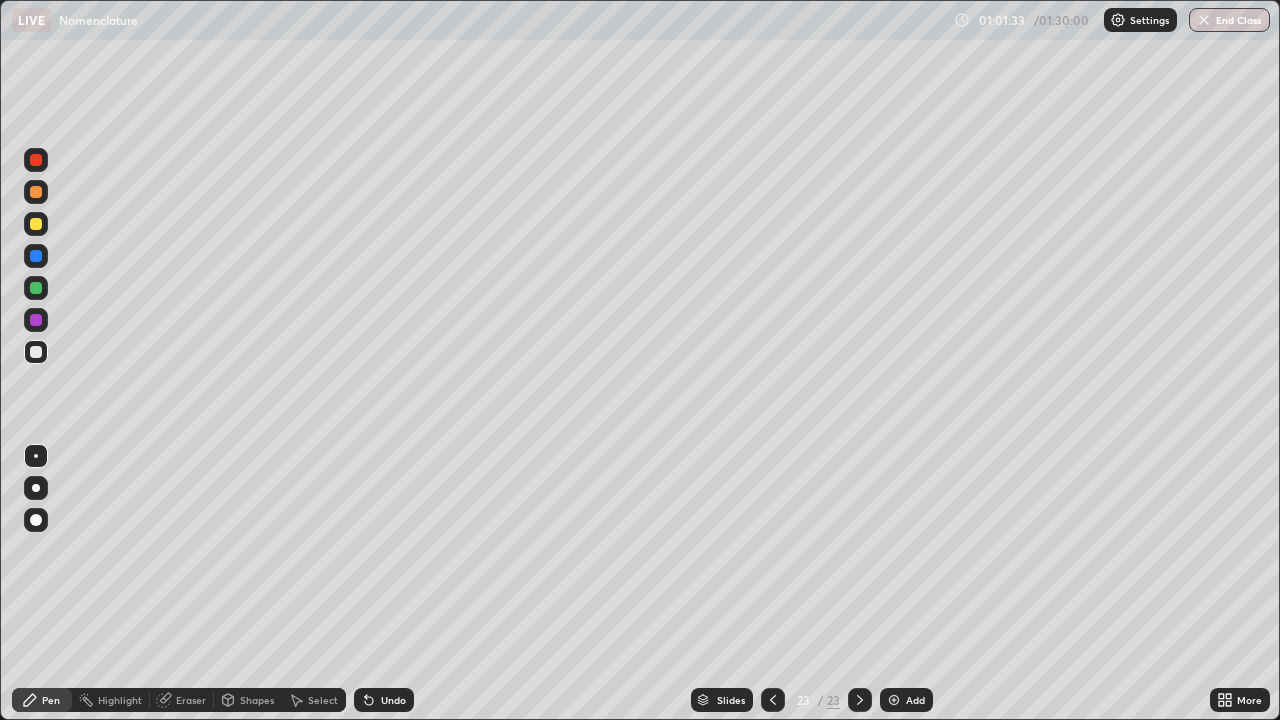 click at bounding box center [894, 700] 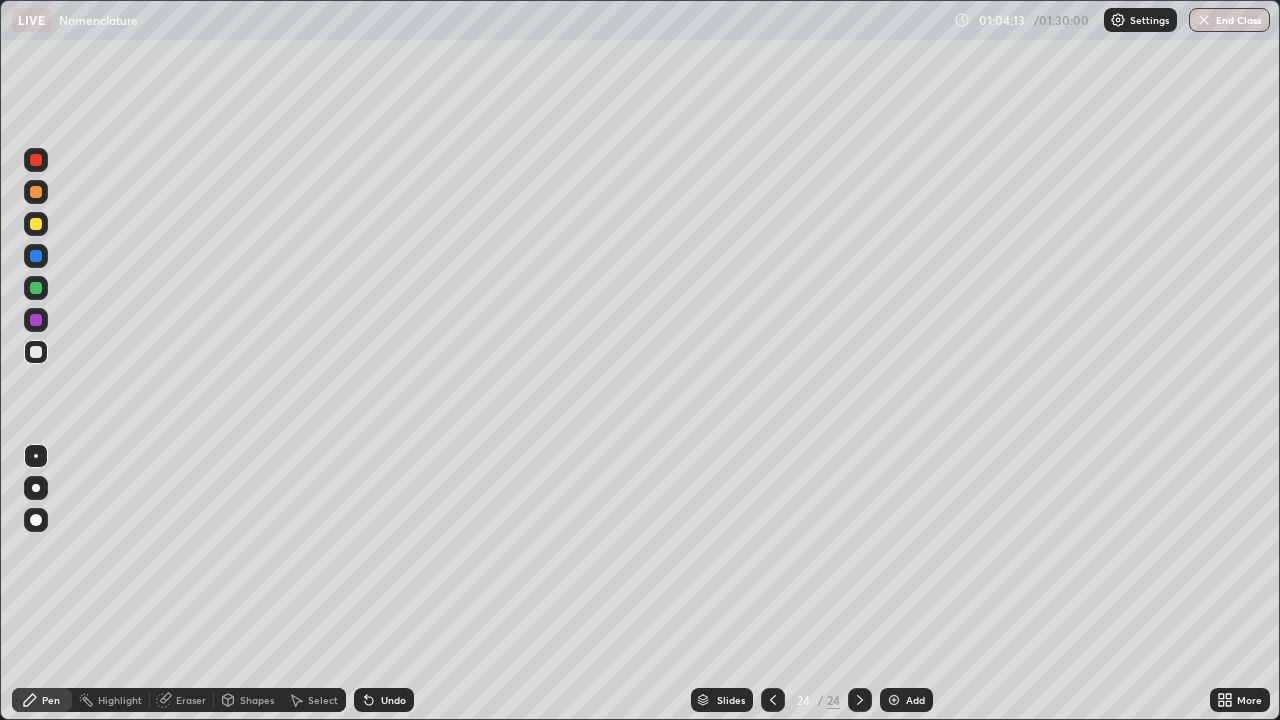 click on "Add" at bounding box center [915, 700] 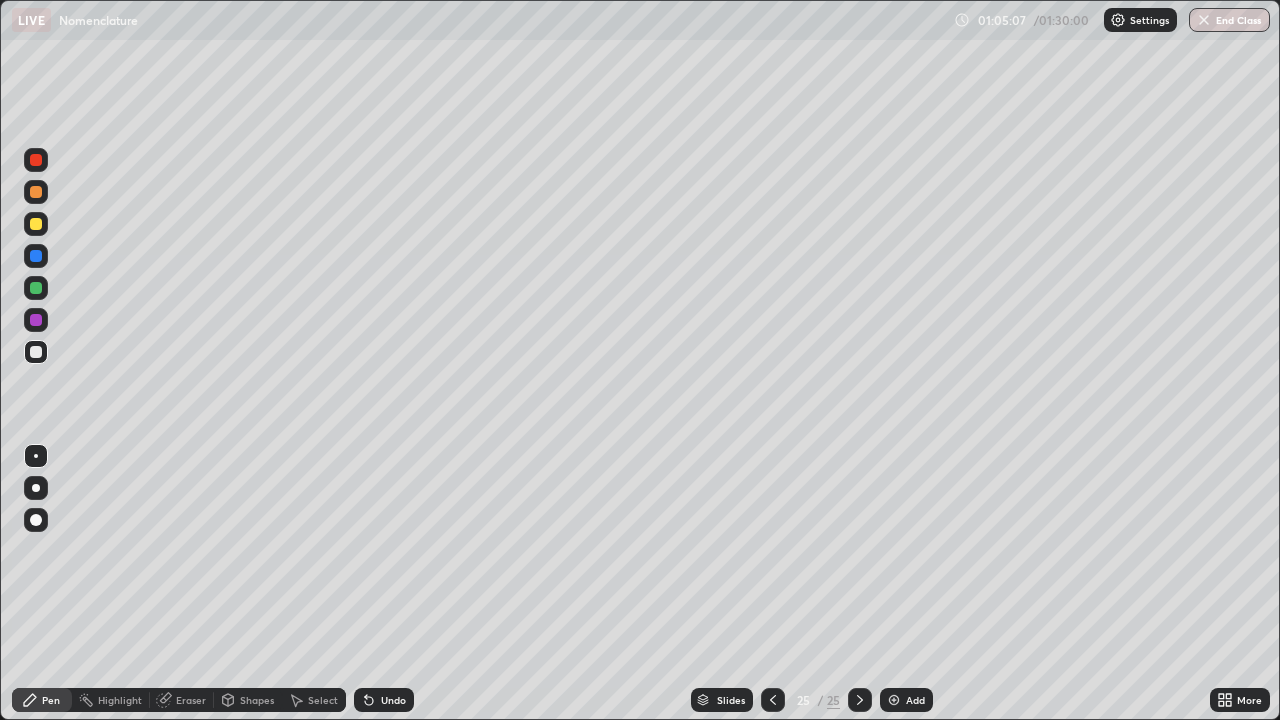 click on "Shapes" at bounding box center [248, 700] 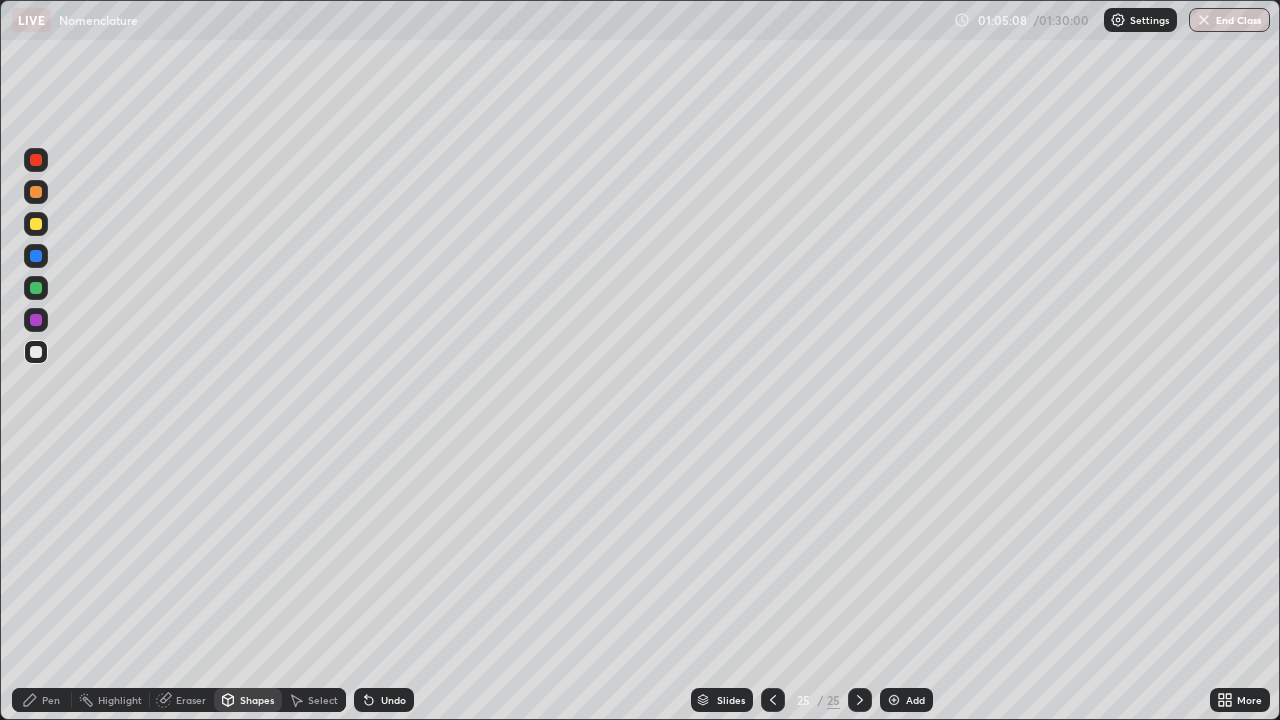 click on "Eraser" at bounding box center [191, 700] 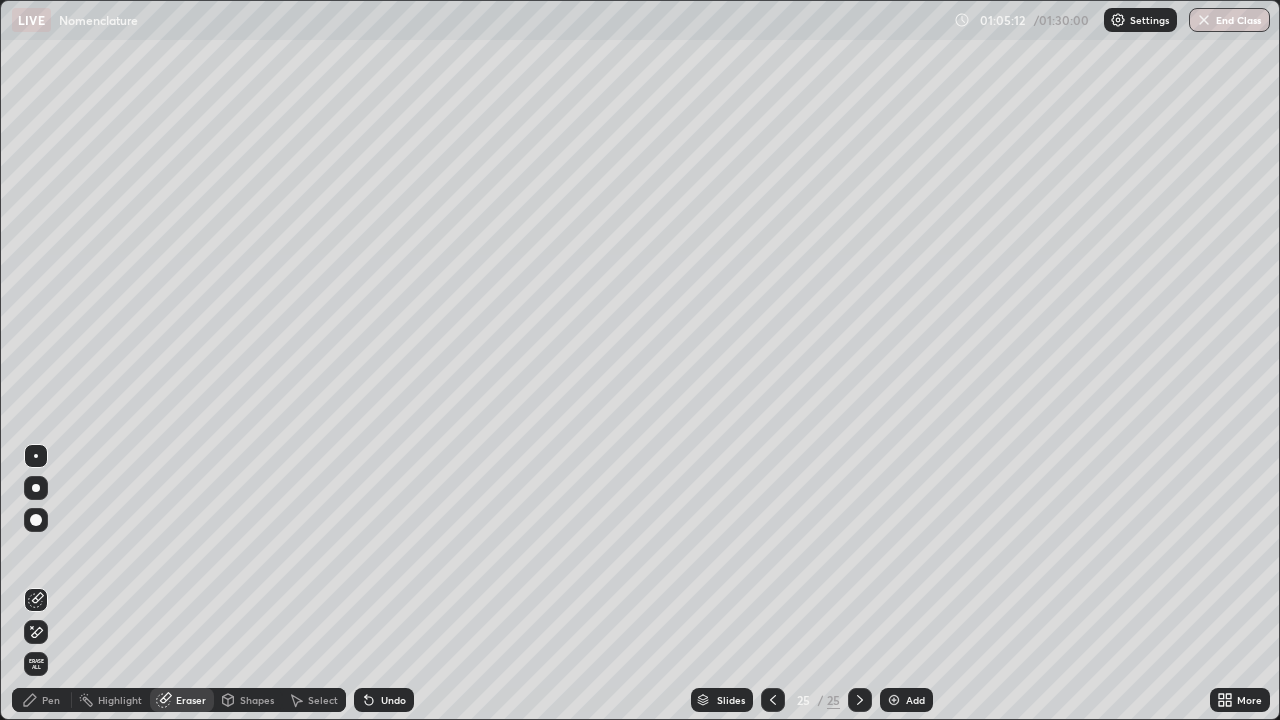 click 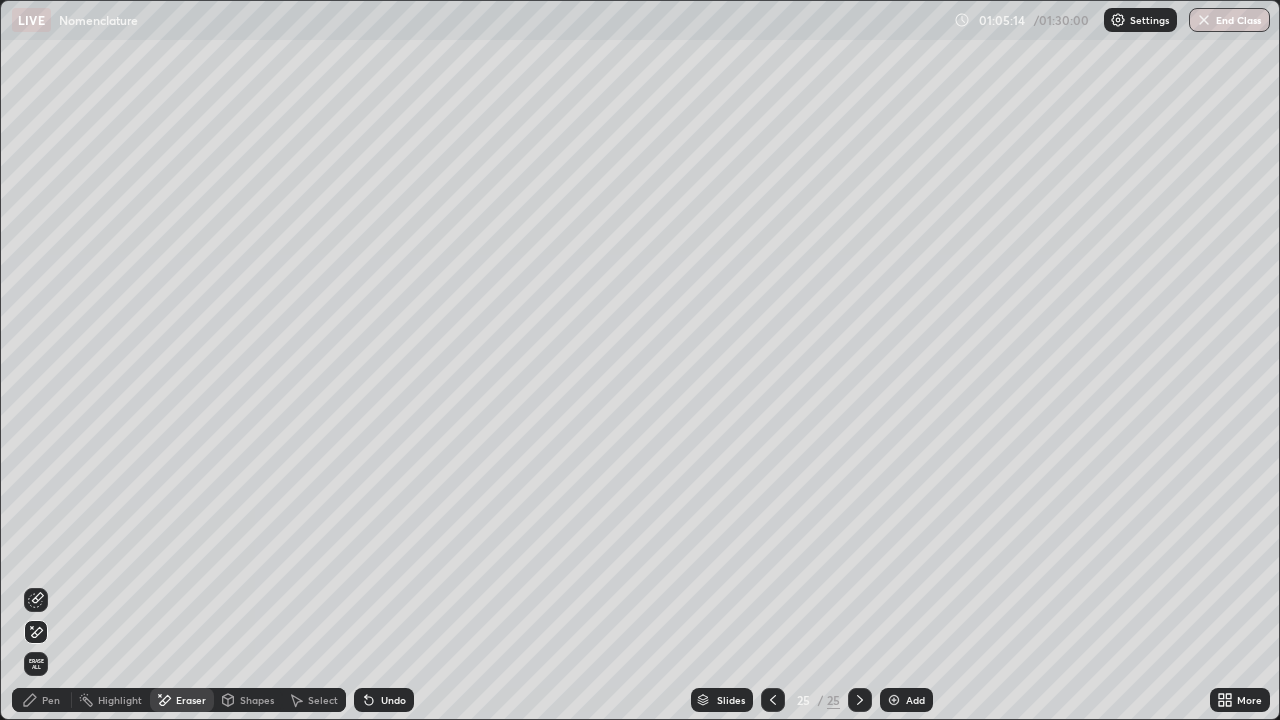 click on "Pen" at bounding box center [51, 700] 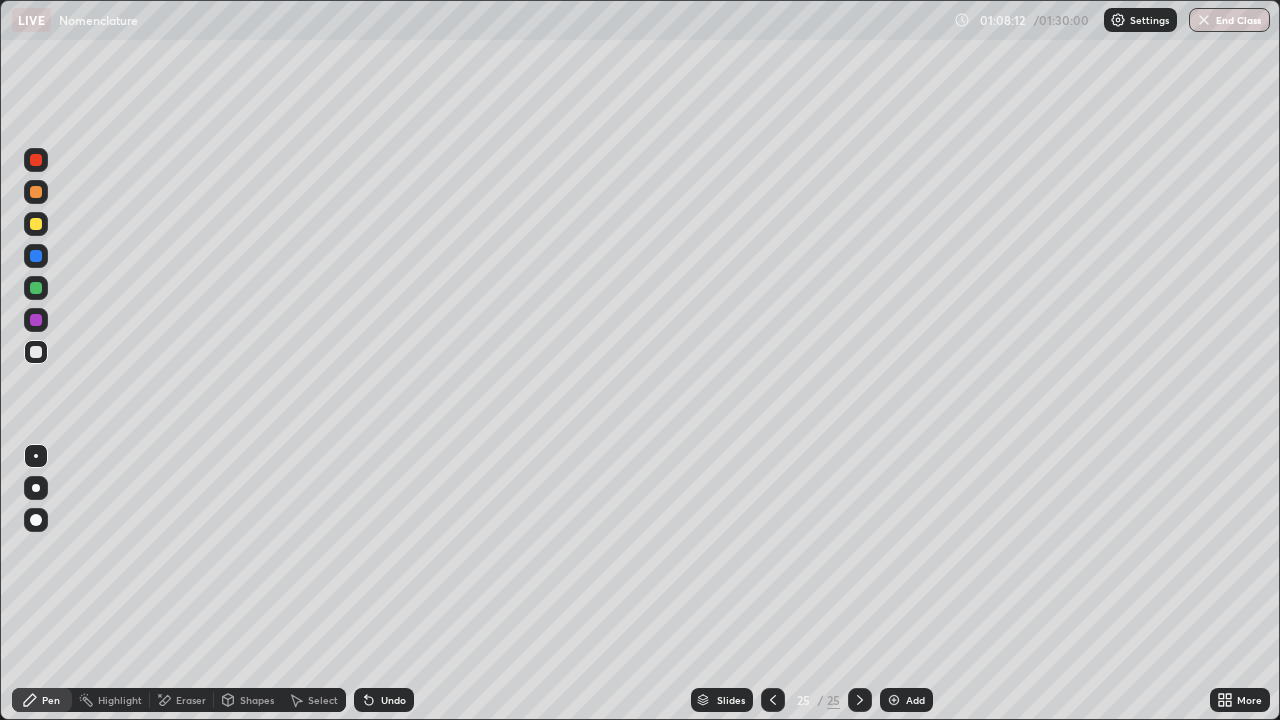 click on "Add" at bounding box center [915, 700] 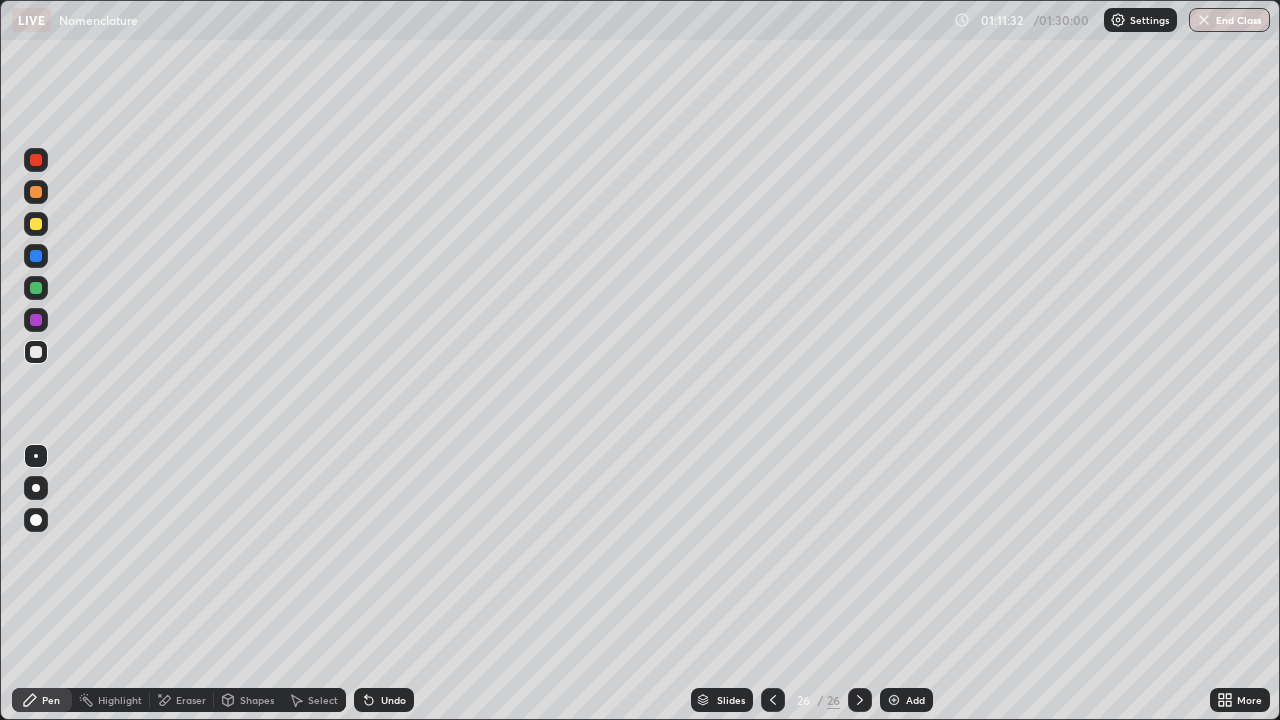 click at bounding box center [894, 700] 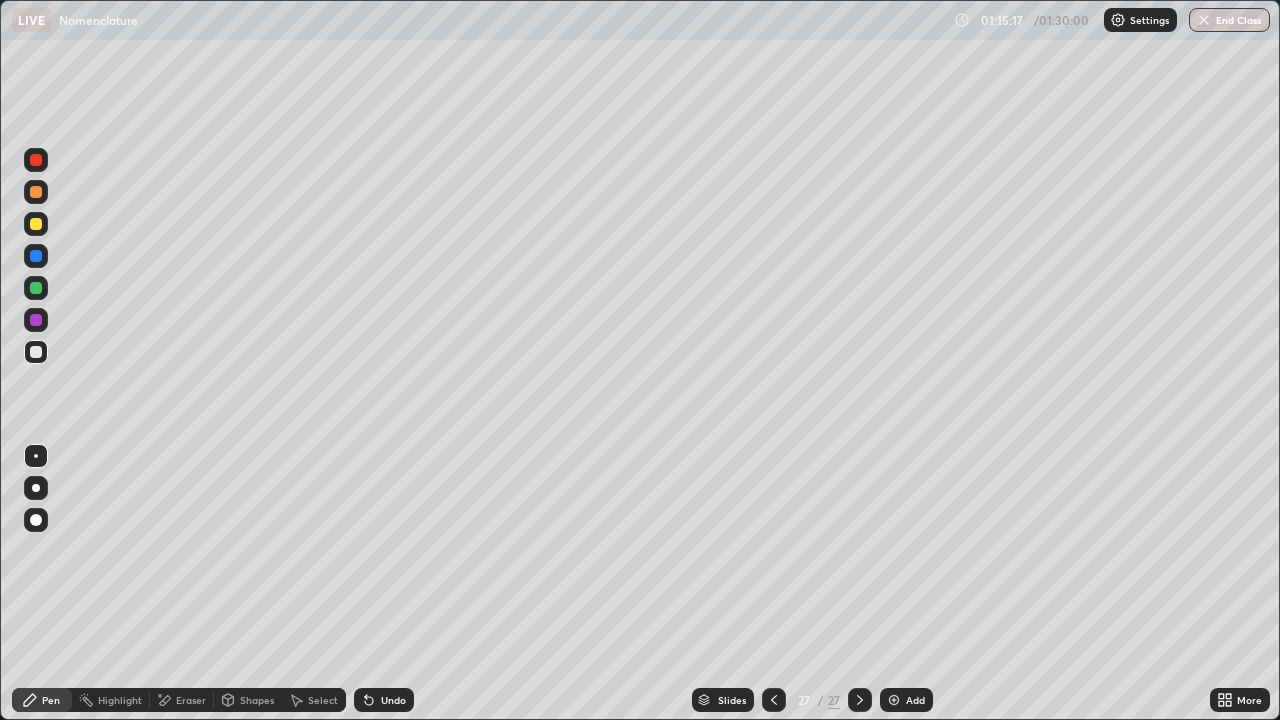 click on "Undo" at bounding box center [384, 700] 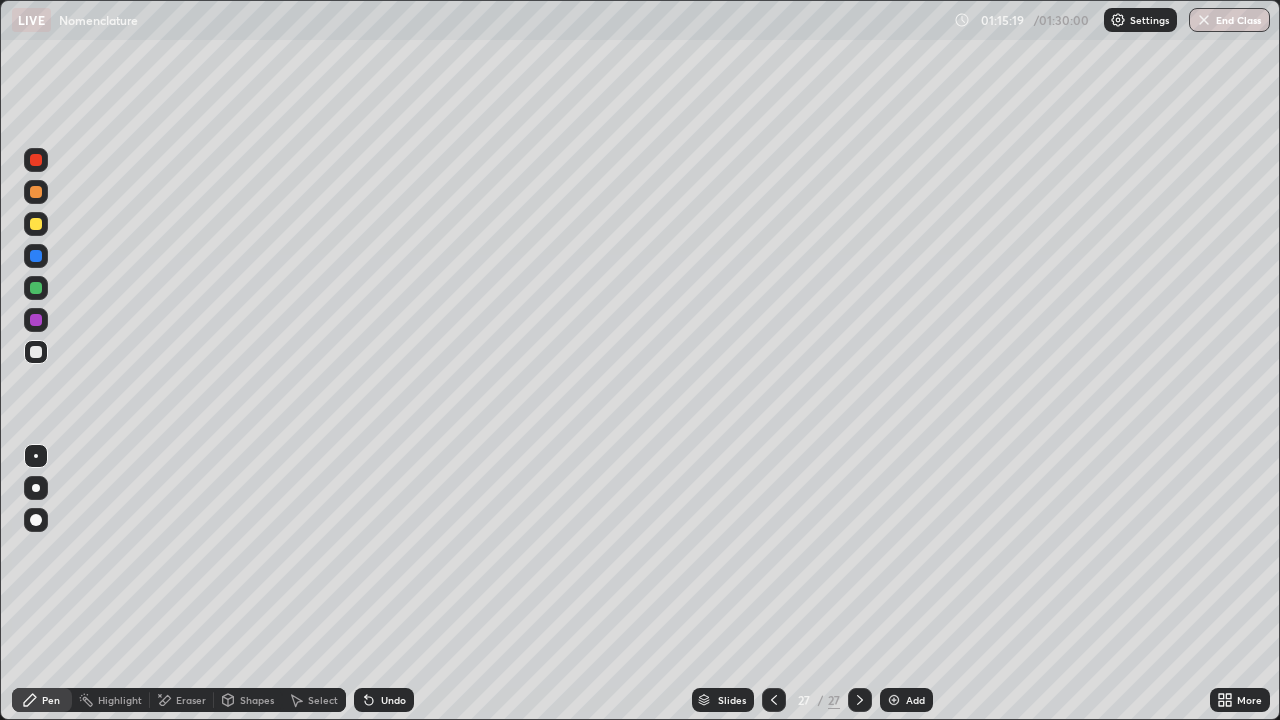 click on "Eraser" at bounding box center [191, 700] 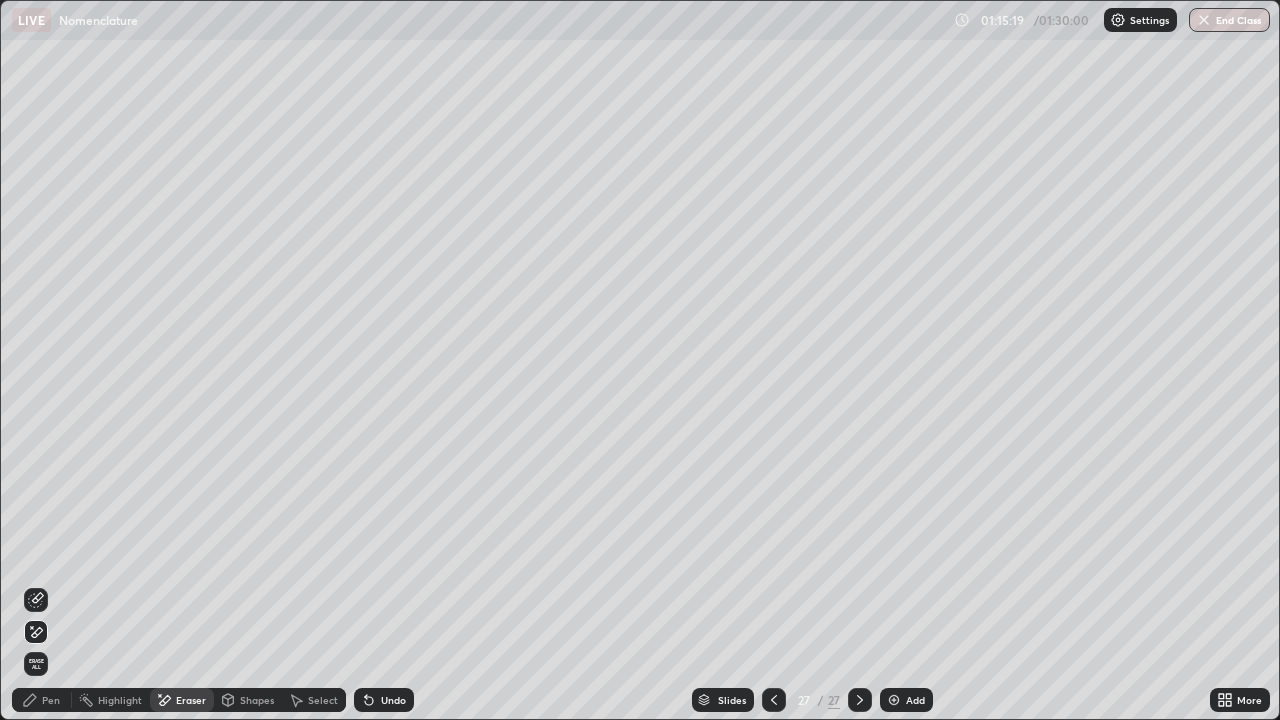 click on "Shapes" at bounding box center [257, 700] 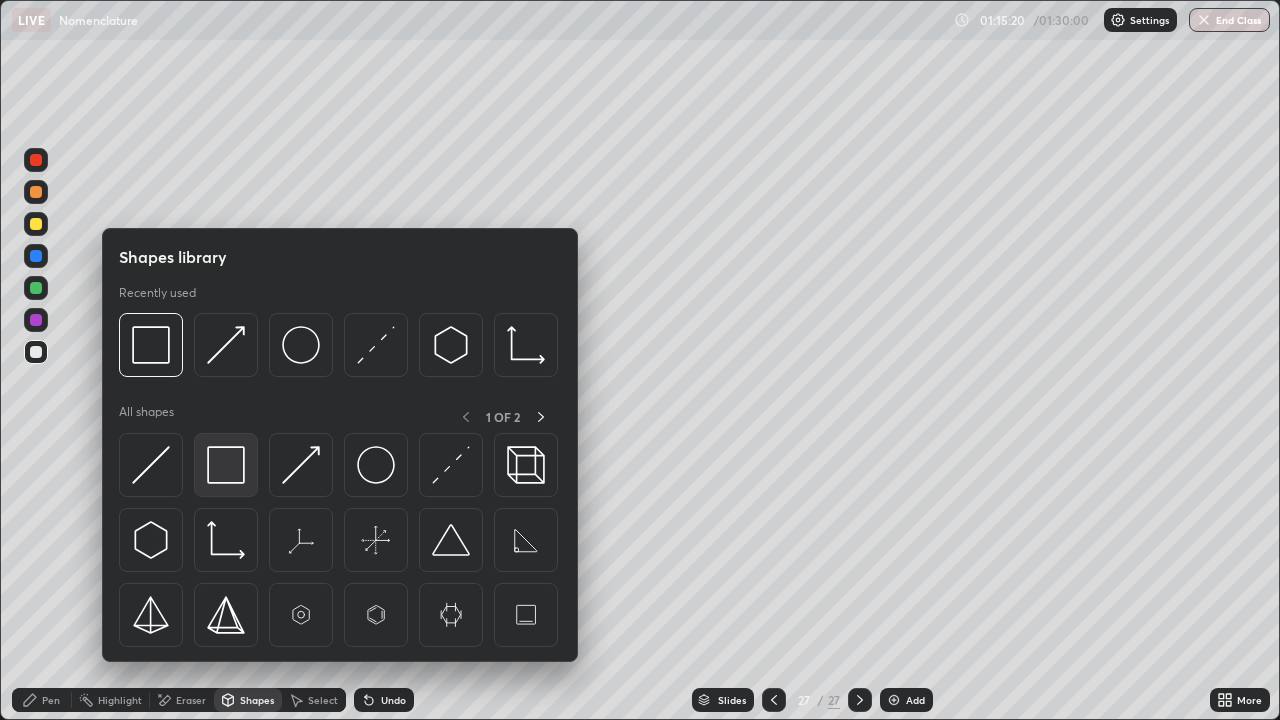 click at bounding box center [226, 465] 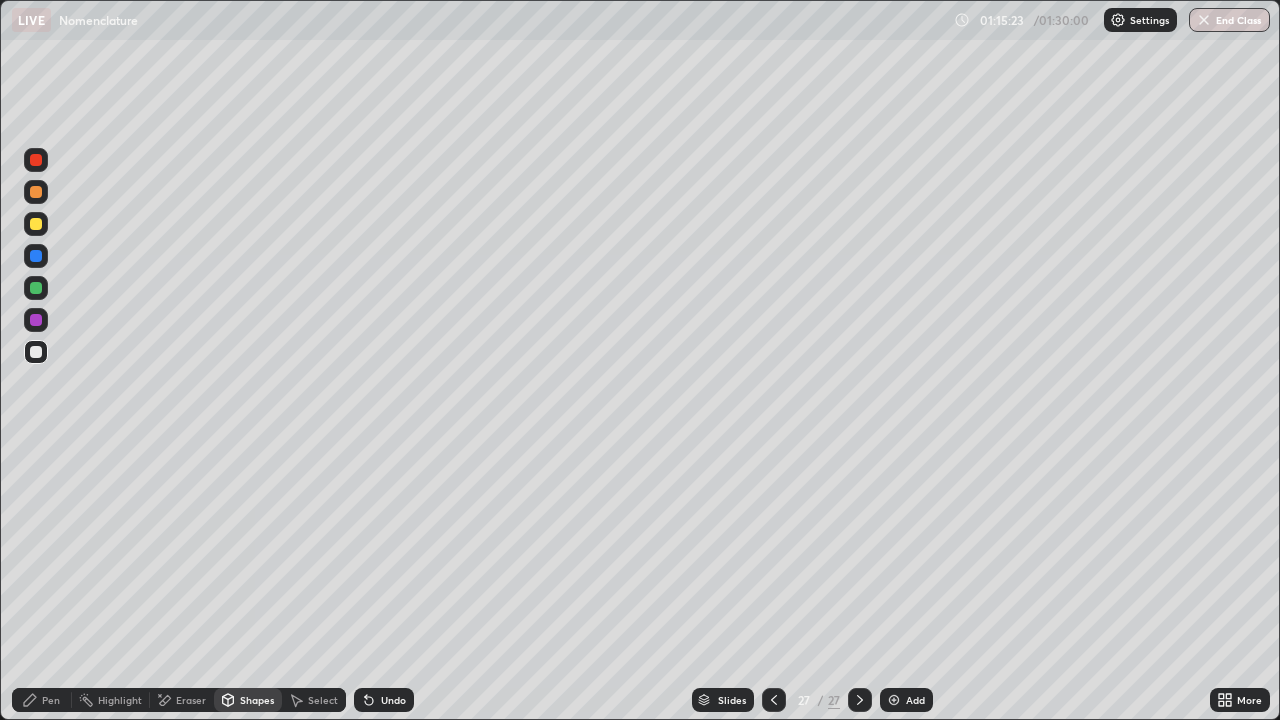 click on "Pen" at bounding box center (51, 700) 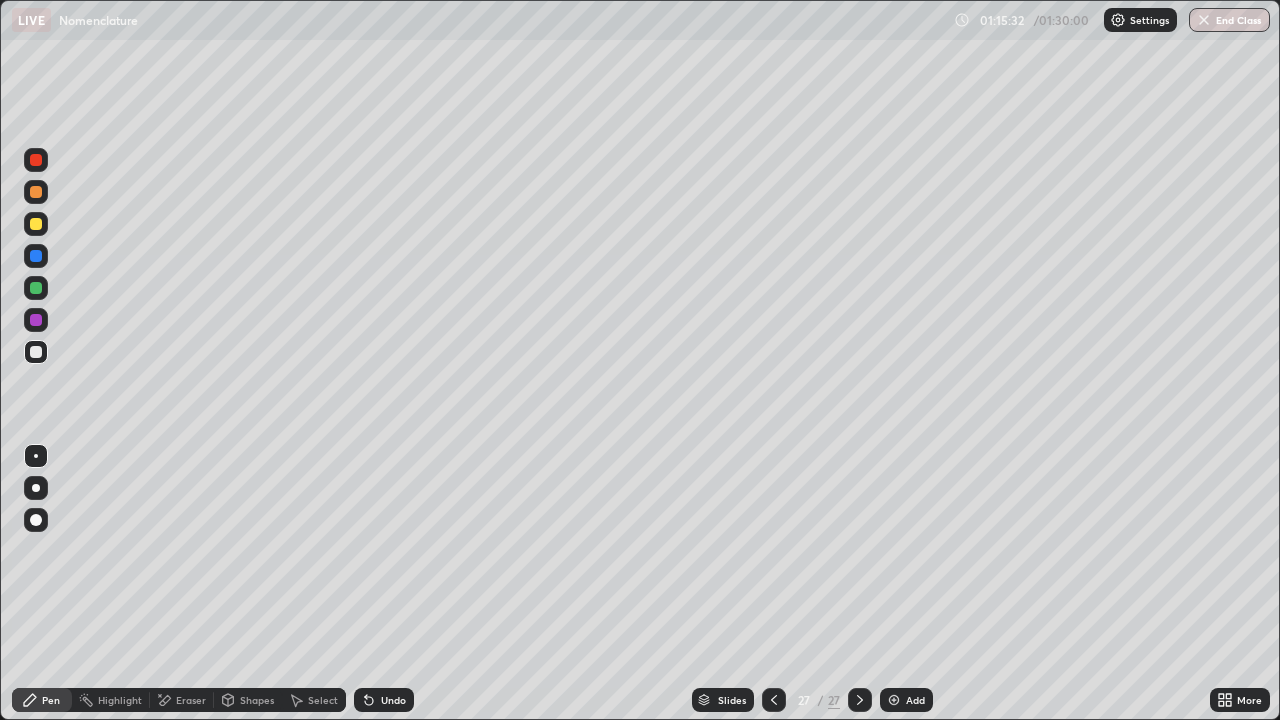 click on "Shapes" at bounding box center [257, 700] 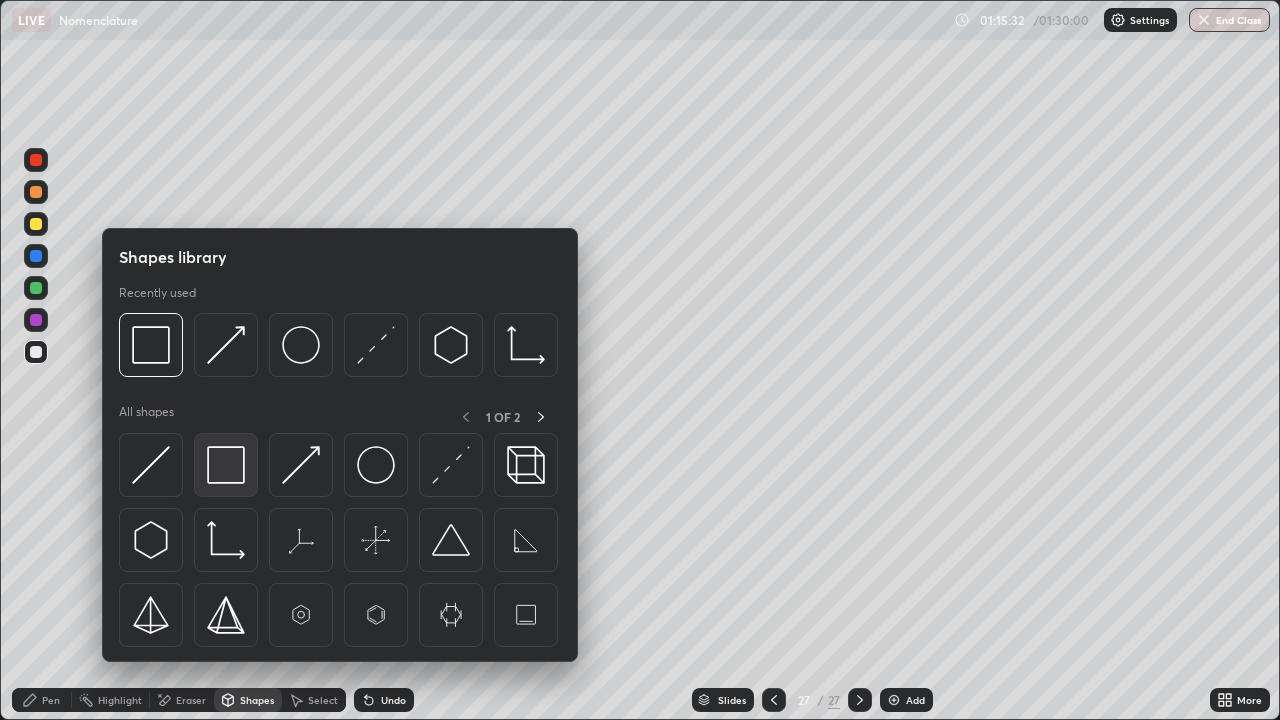 click at bounding box center (226, 465) 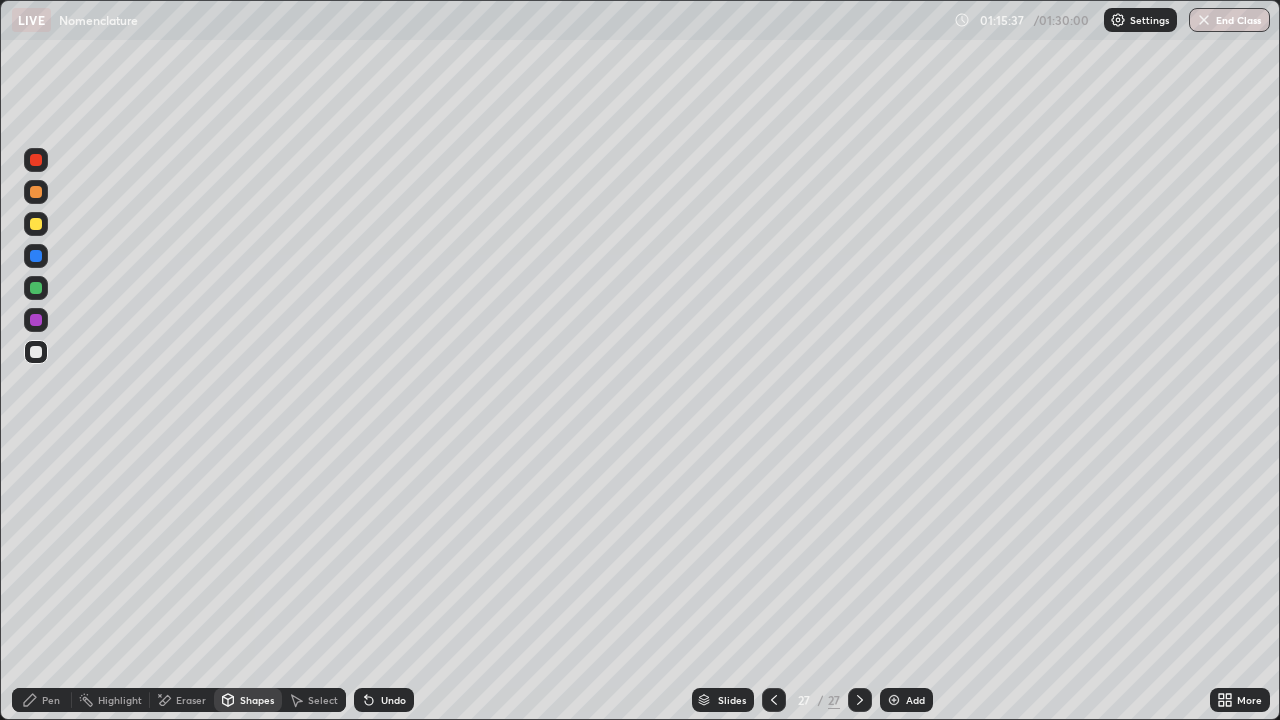 click on "Pen" at bounding box center [51, 700] 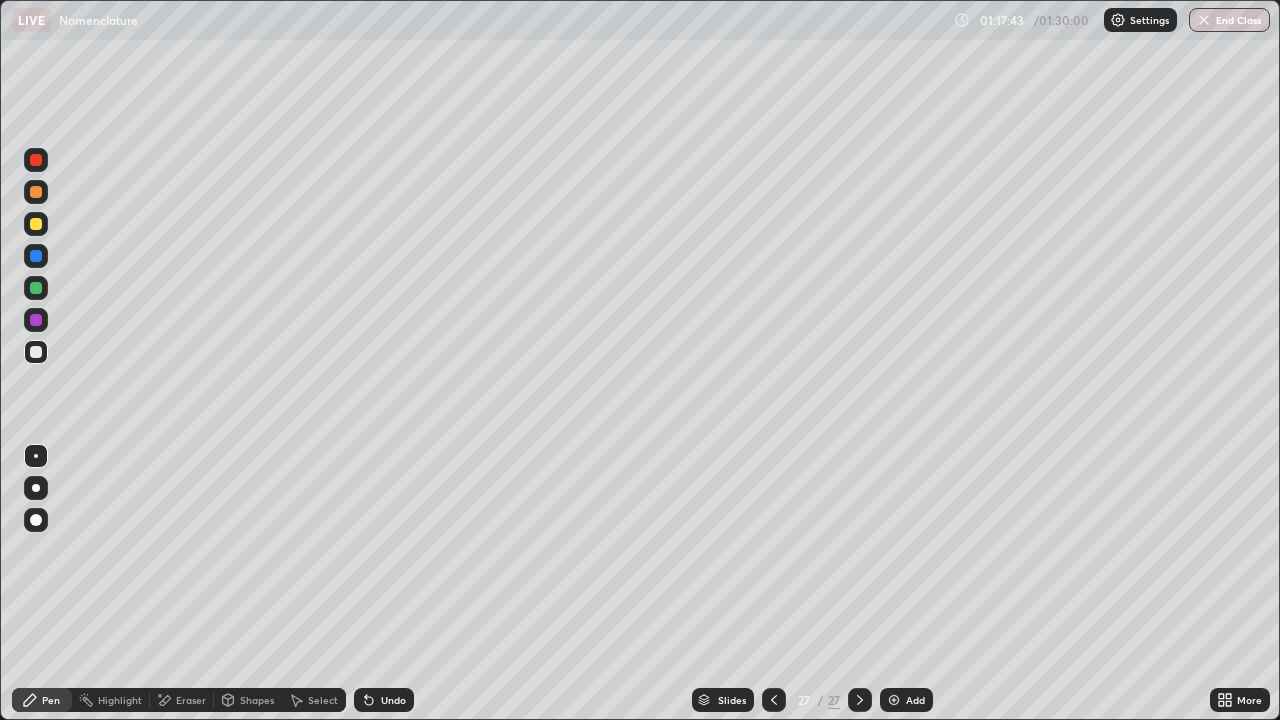 click at bounding box center (36, 192) 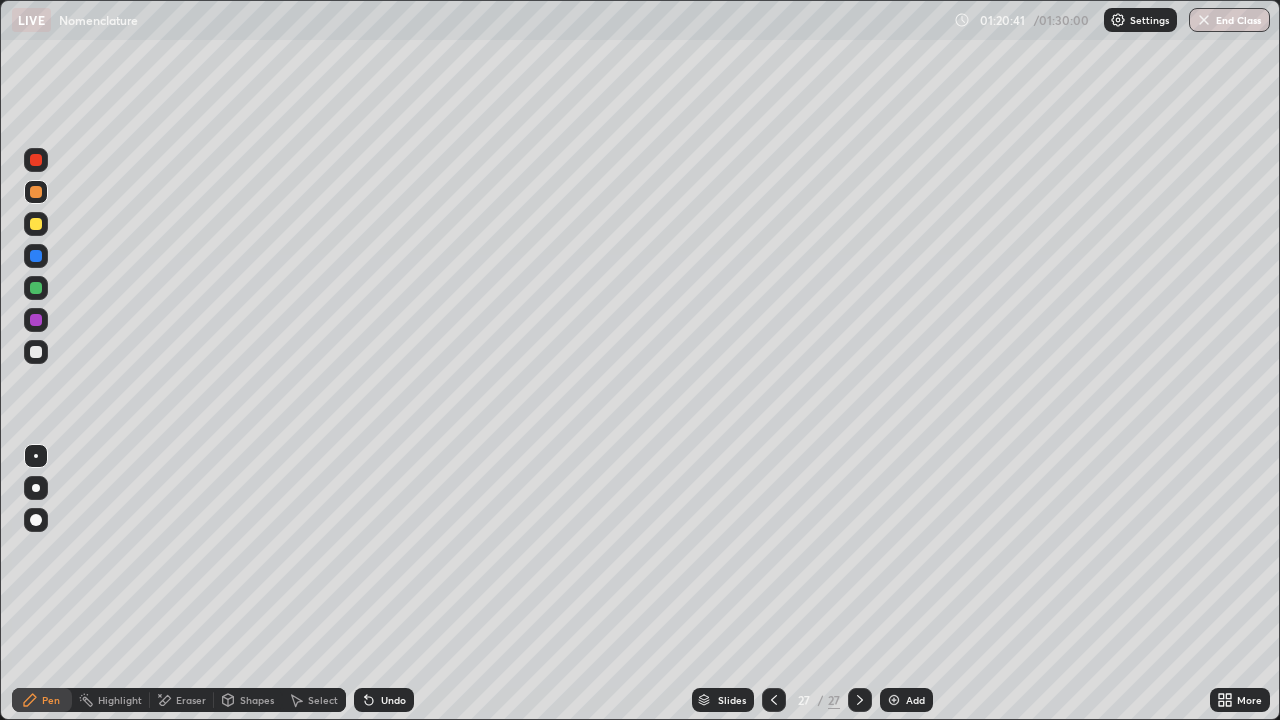 click on "End Class" at bounding box center (1229, 20) 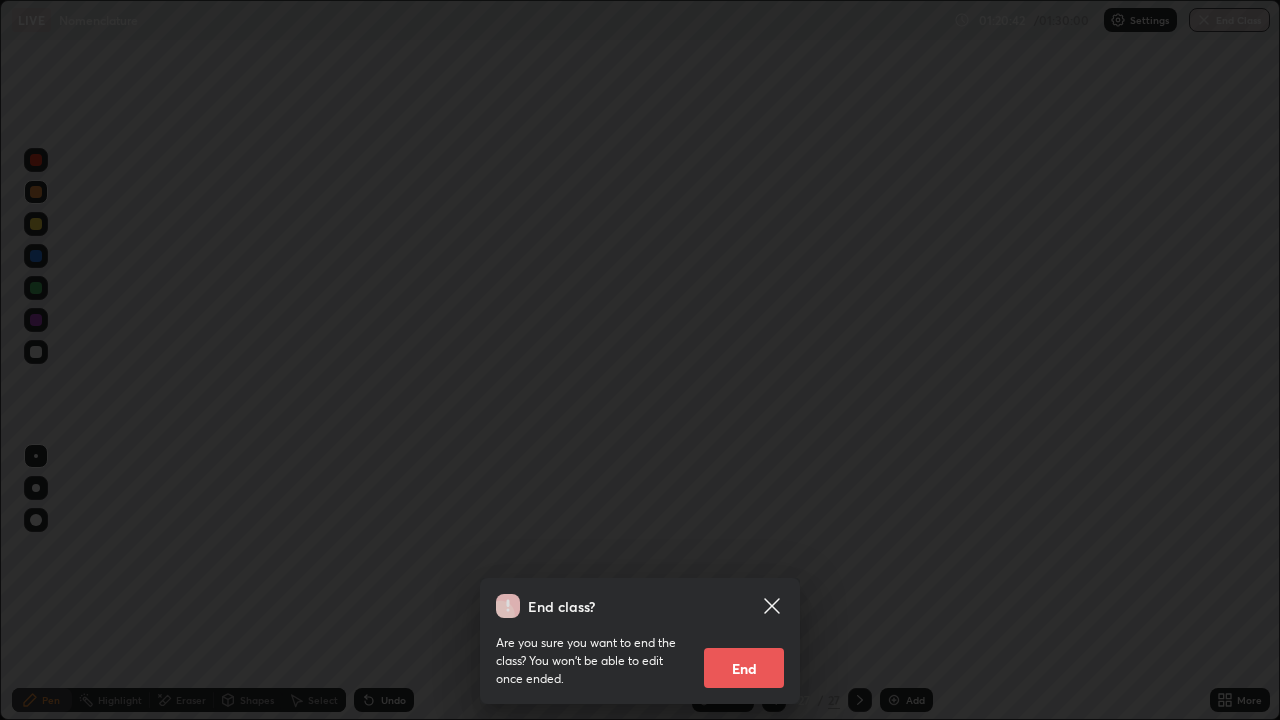 click on "End" at bounding box center [744, 668] 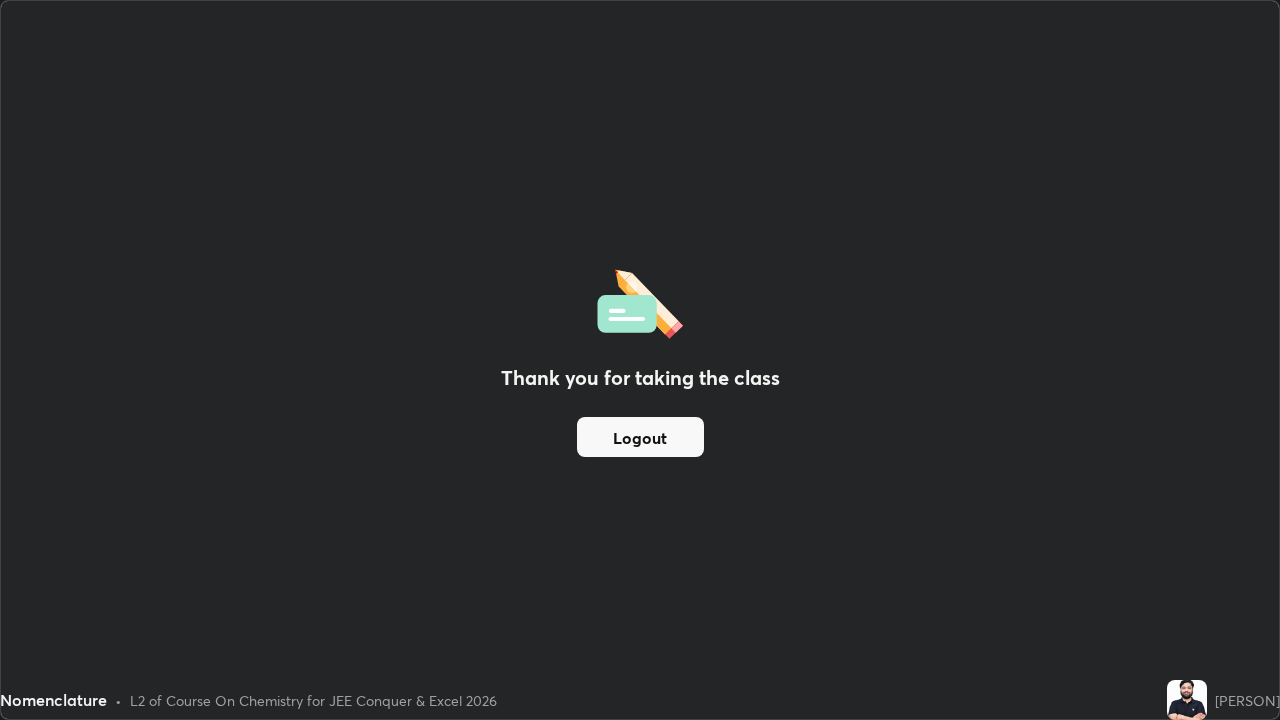click on "Logout" at bounding box center [640, 437] 